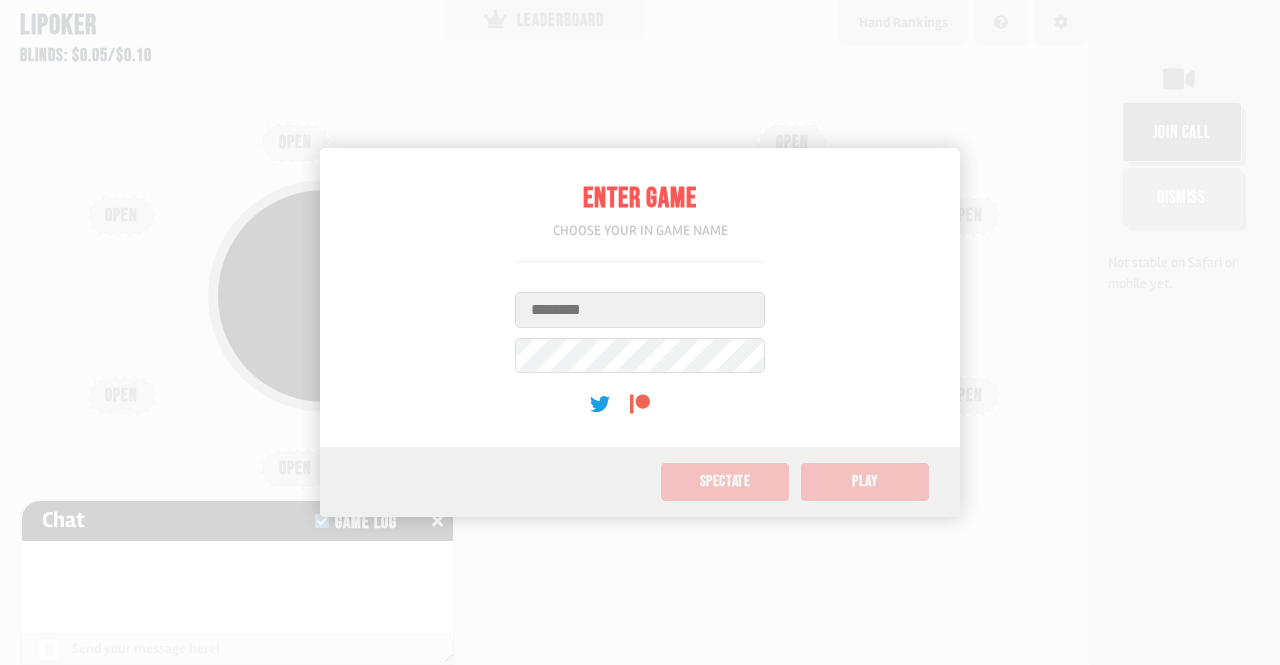 scroll, scrollTop: 0, scrollLeft: 0, axis: both 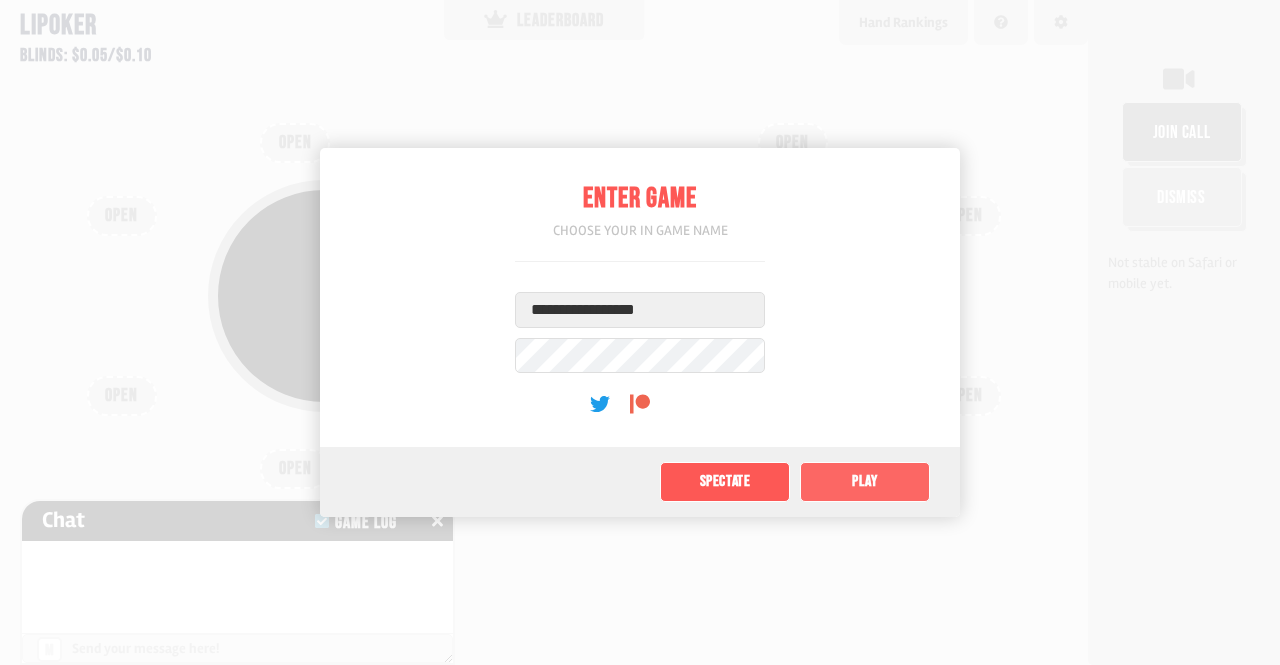 type on "**********" 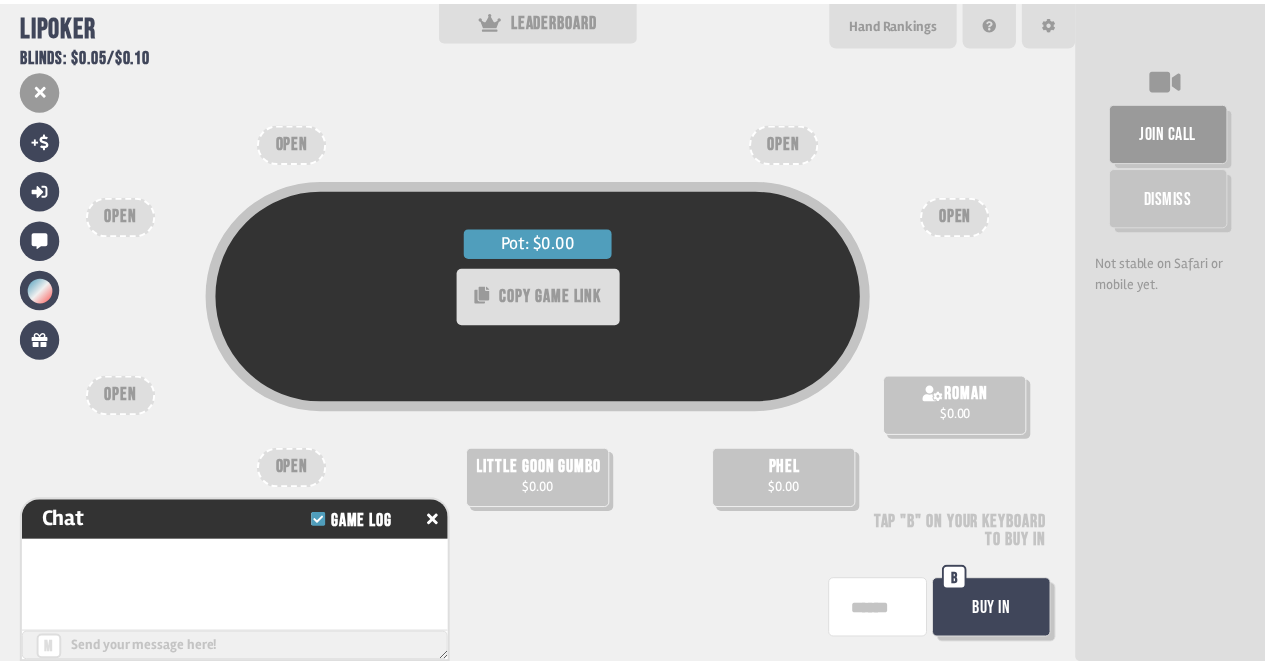 scroll, scrollTop: 62, scrollLeft: 0, axis: vertical 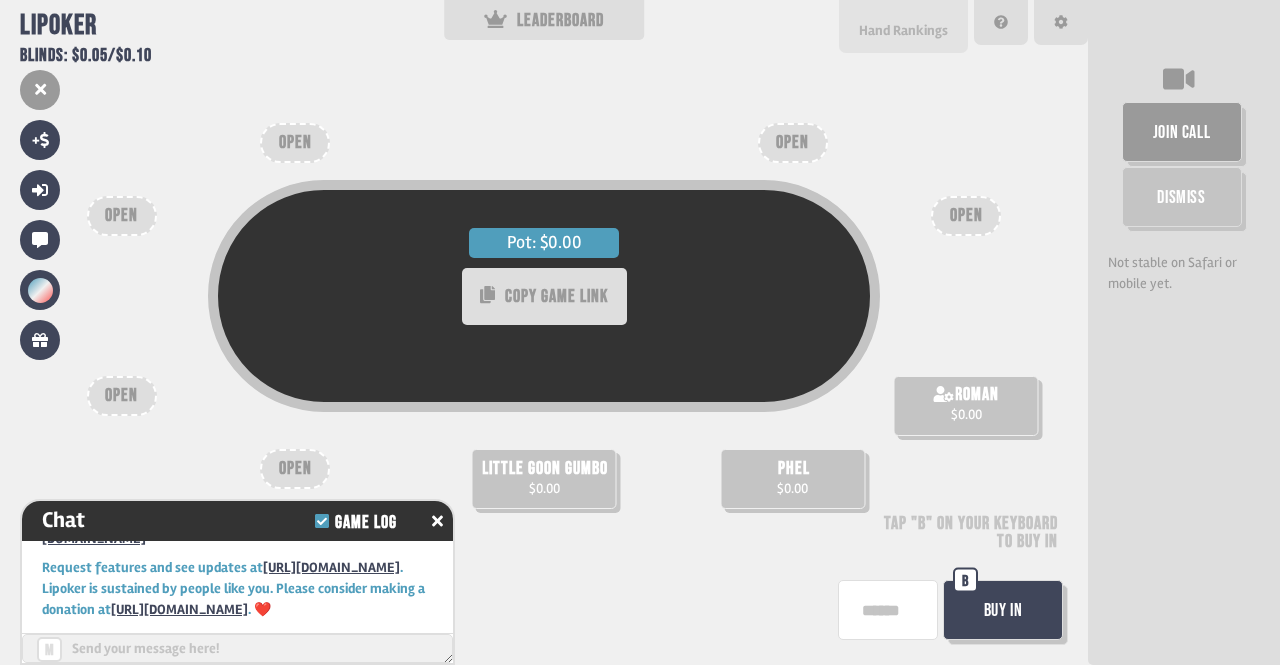 click on "Hand Rankings" at bounding box center (903, 26) 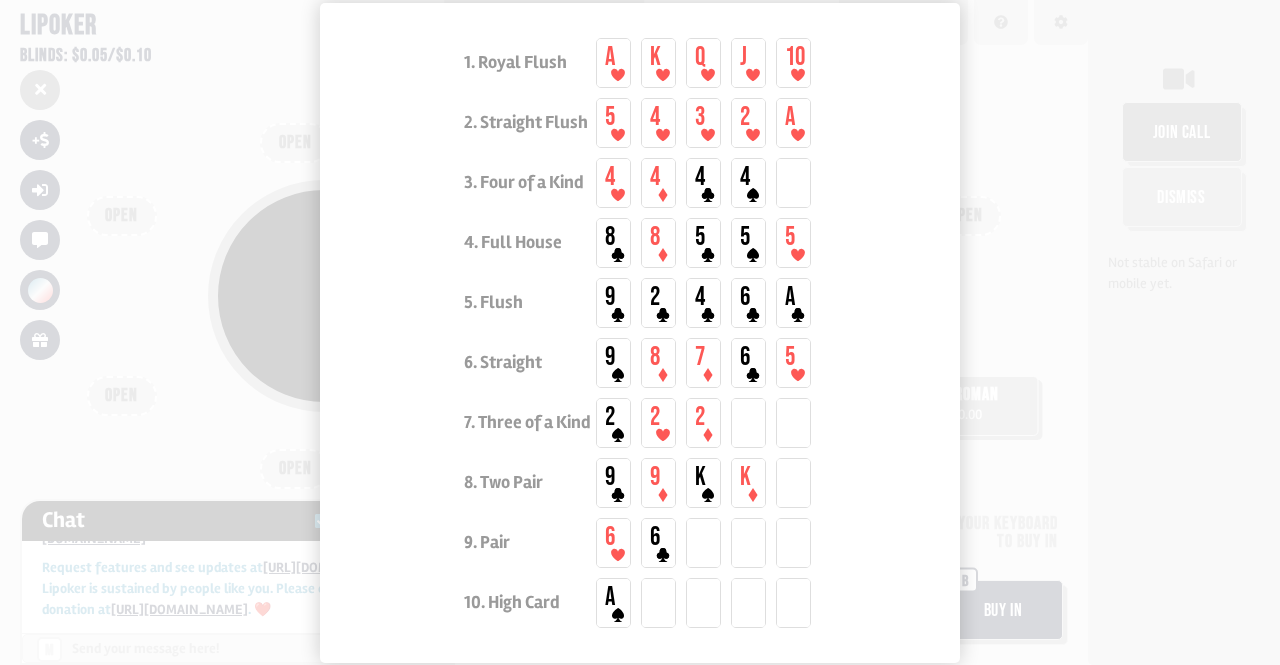 click at bounding box center (640, 332) 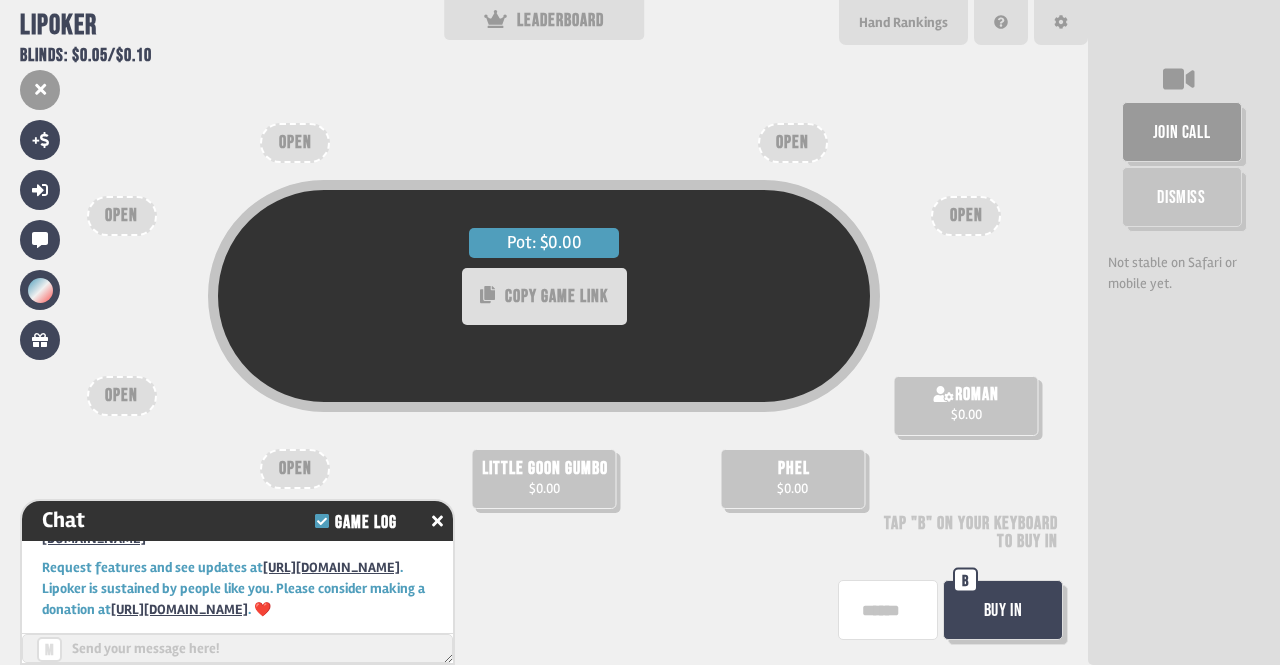 click on "join call" at bounding box center [1182, 132] 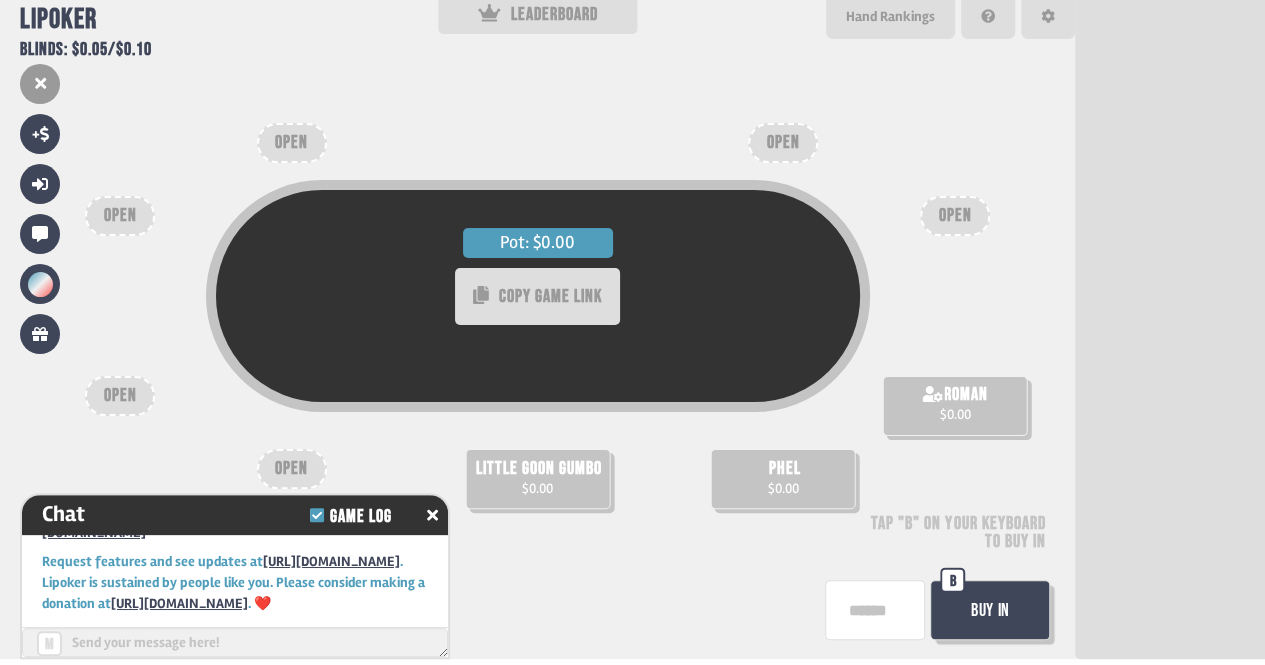 scroll, scrollTop: 0, scrollLeft: 0, axis: both 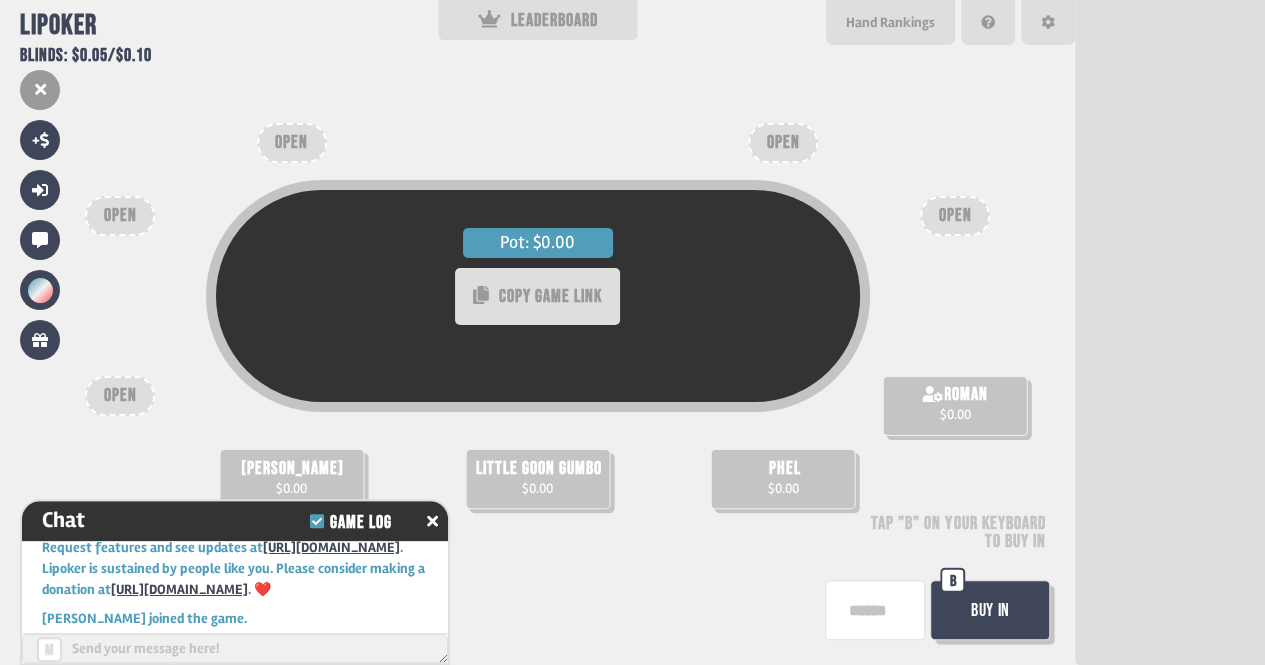 click on "Pot: $0.00   COPY GAME LINK [PERSON_NAME] $0.00  little goon gumbo $0.00  phel $0.00  roman $0.00  OPEN OPEN OPEN OPEN OPEN Tap "B" on your keyboard to buy in Buy In B" at bounding box center (537, 332) 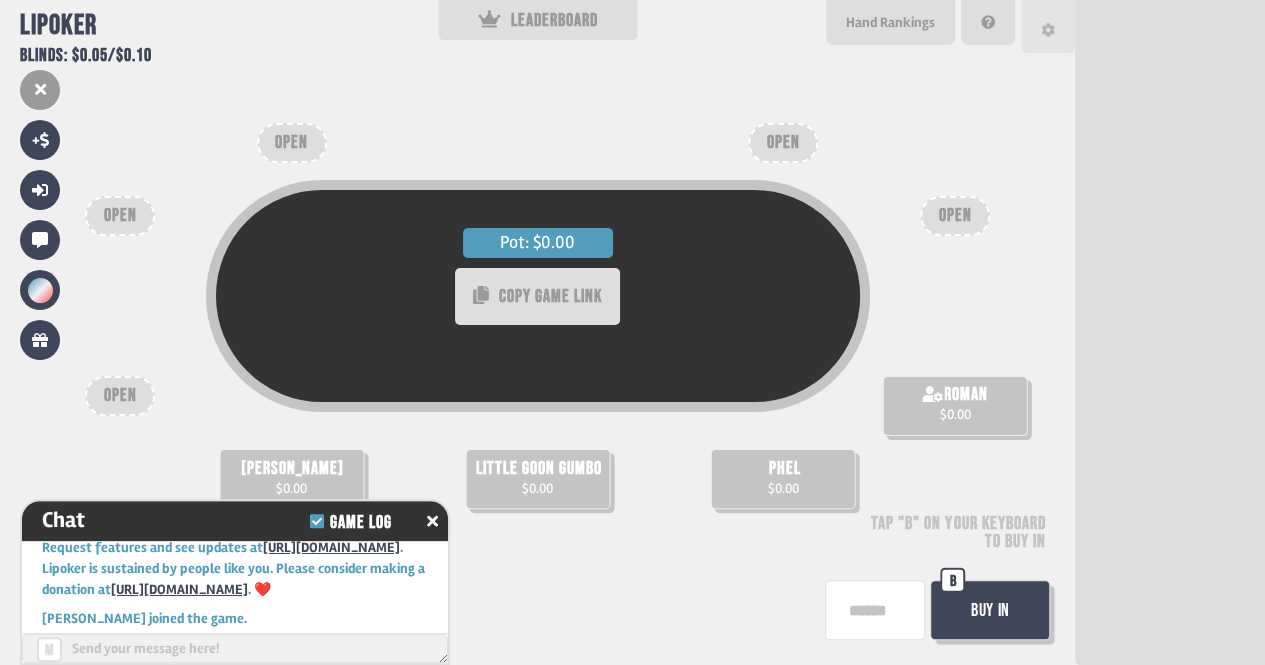 click at bounding box center [1048, 26] 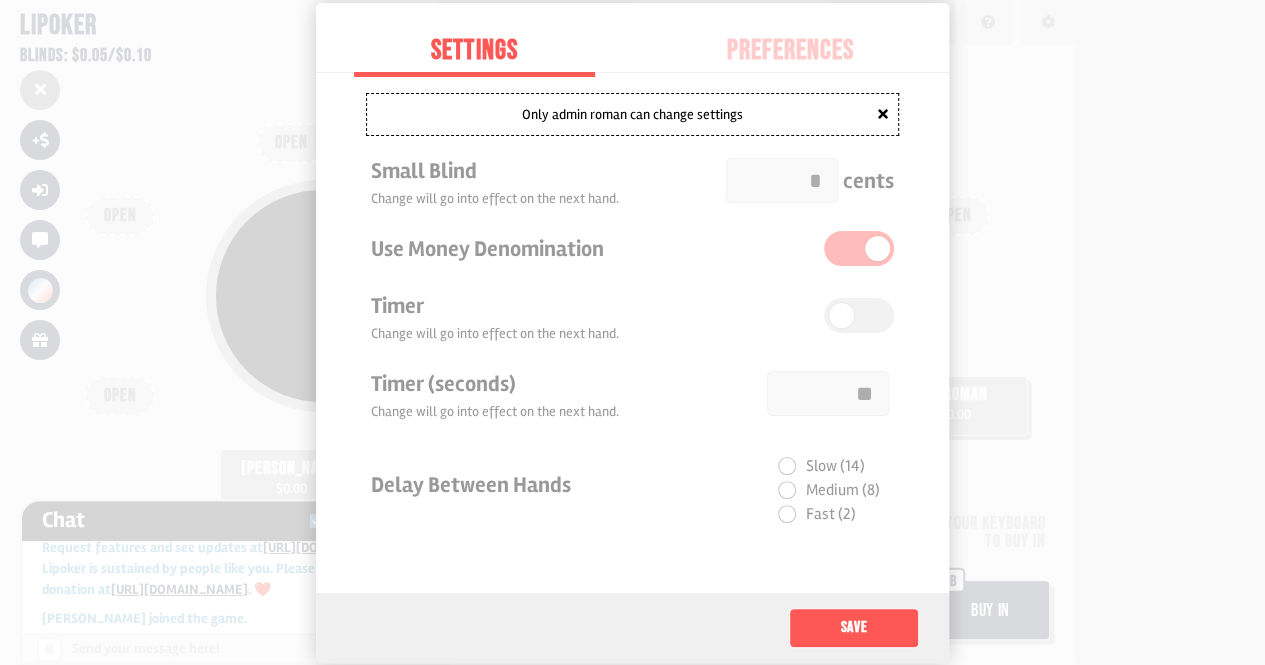 click at bounding box center (632, 332) 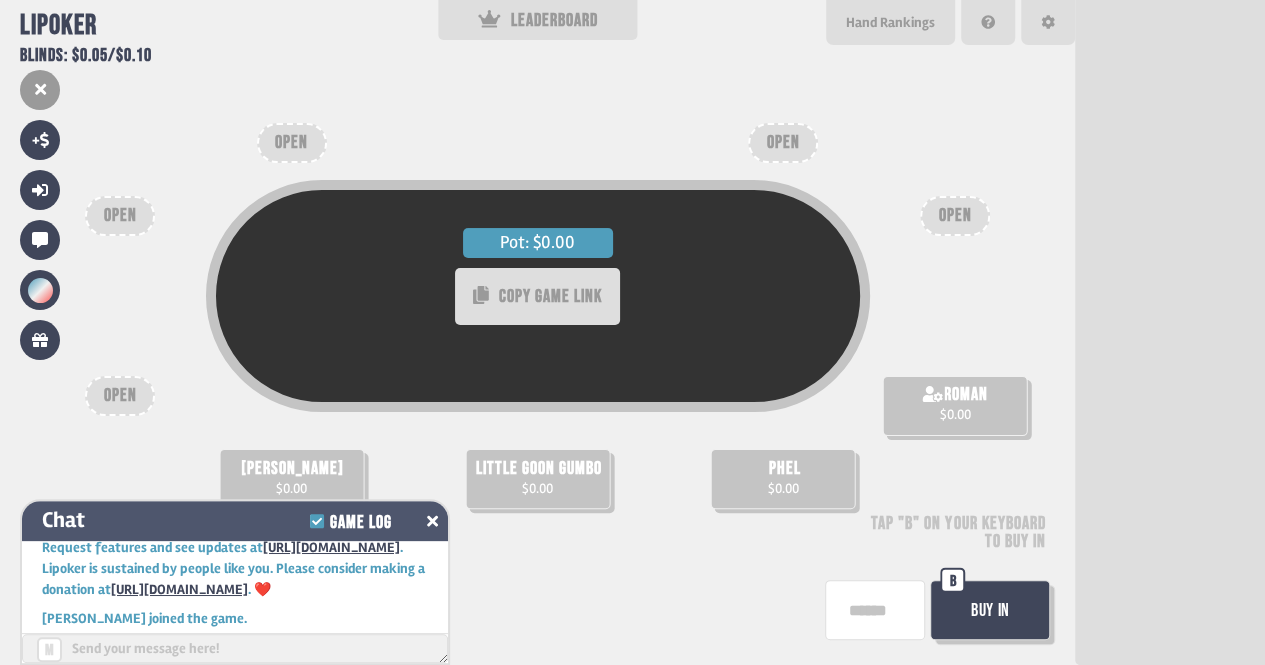 click at bounding box center (432, 521) 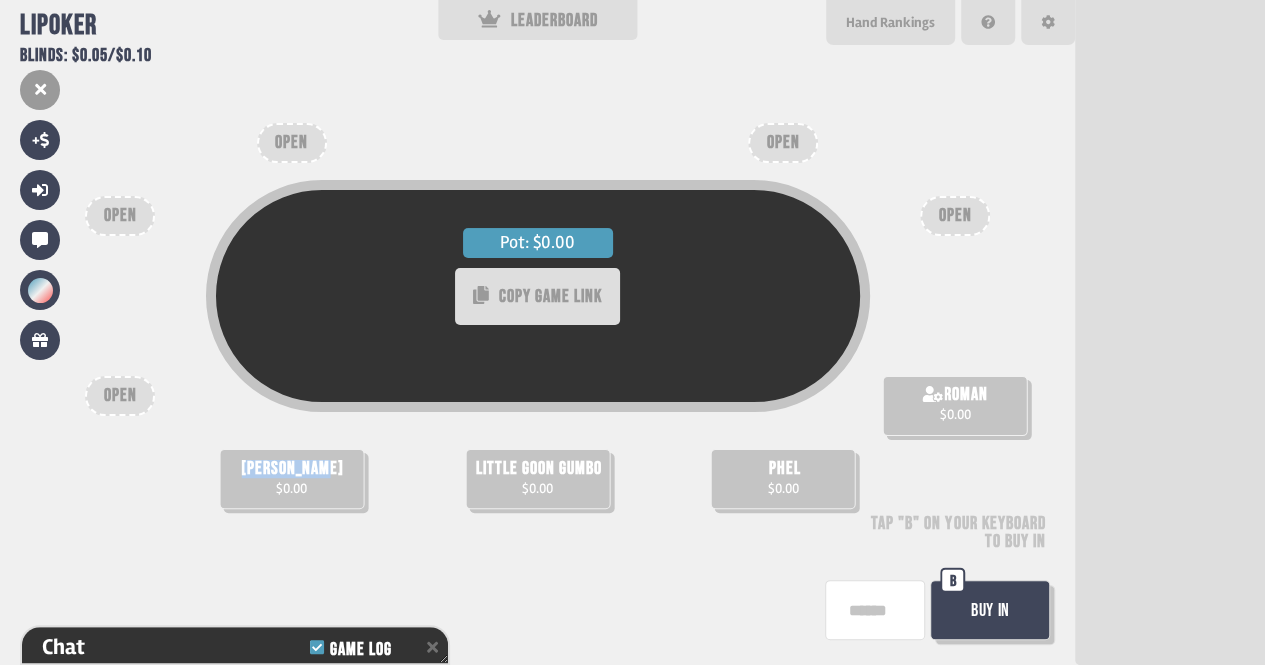 drag, startPoint x: 248, startPoint y: 459, endPoint x: 347, endPoint y: 475, distance: 100.28459 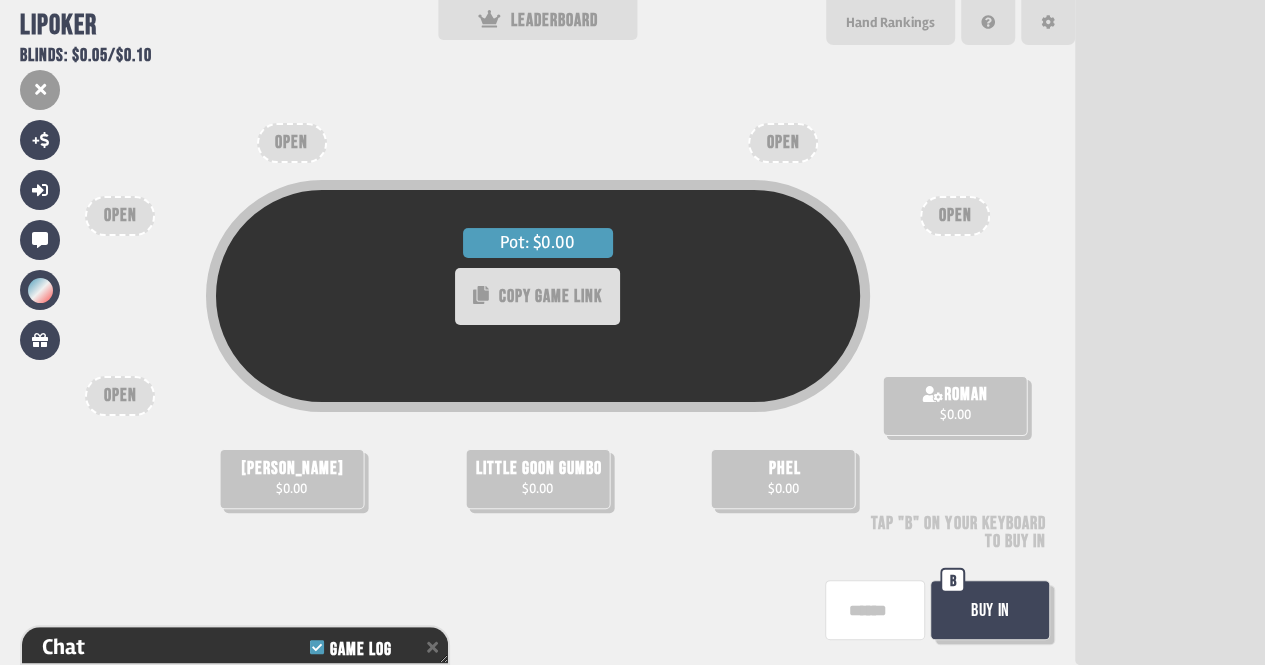 click on "Buy In" at bounding box center [990, 610] 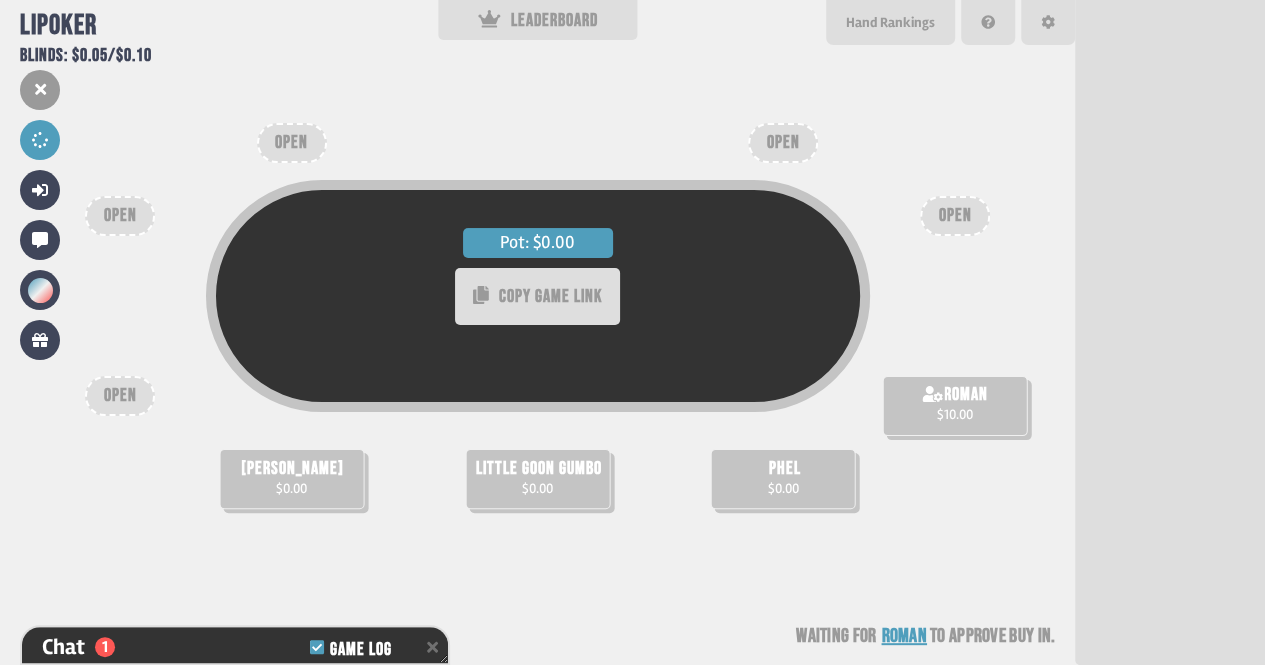 click on "Pot: $0.00   COPY GAME LINK [PERSON_NAME] $0.00  little goon gumbo $0.00  phel $0.00  roman $10.00  OPEN OPEN OPEN OPEN OPEN Waiting for  roman  to approve buy in" at bounding box center (537, 332) 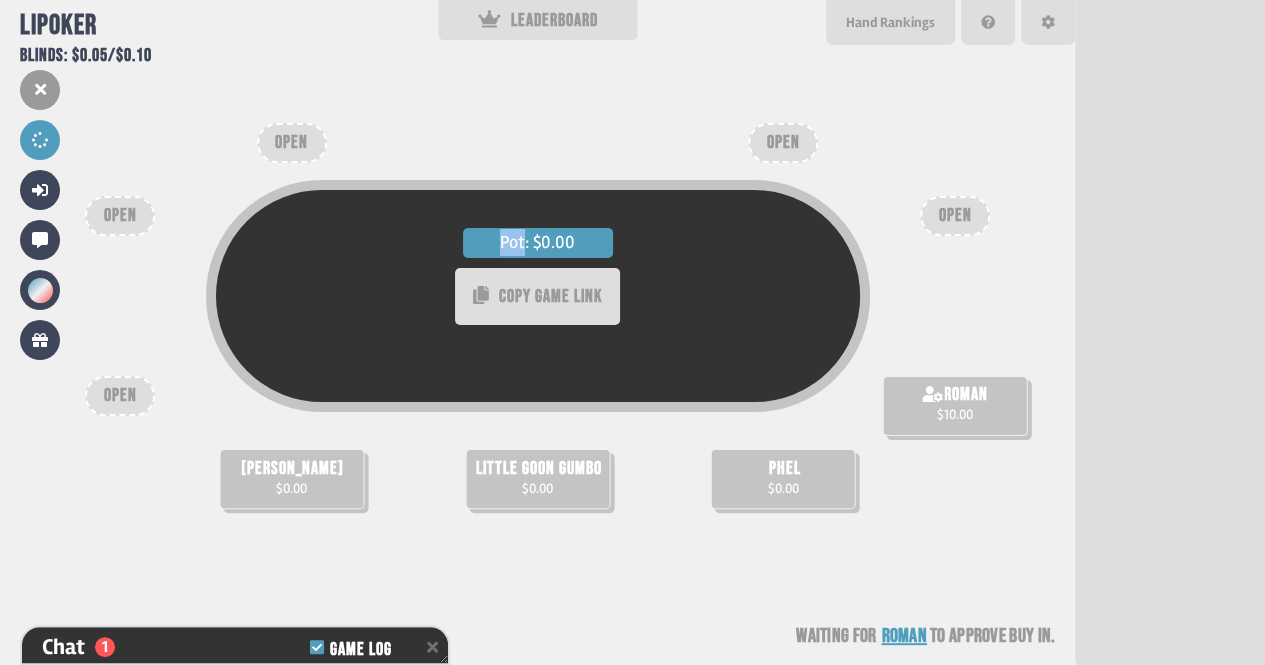 click on "Pot: $0.00   COPY GAME LINK [PERSON_NAME] $0.00  little goon gumbo $0.00  phel $0.00  roman $10.00  OPEN OPEN OPEN OPEN OPEN Waiting for  roman  to approve buy in" at bounding box center (537, 332) 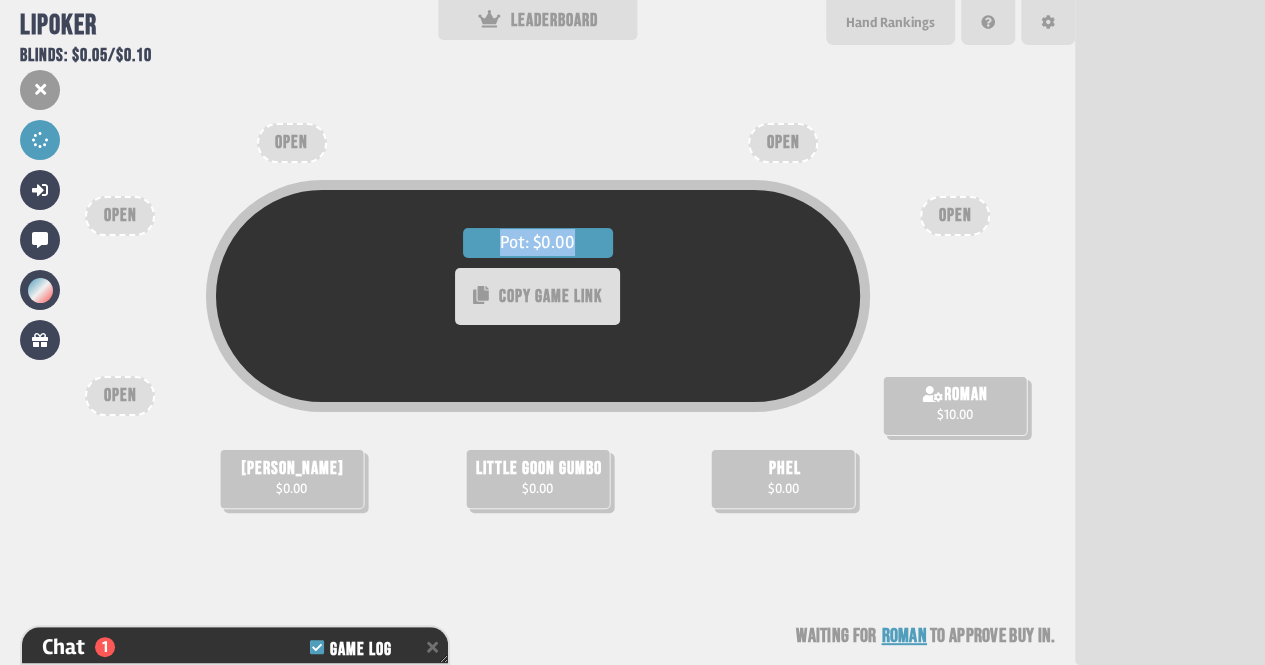 click on "Pot: $0.00   COPY GAME LINK [PERSON_NAME] $0.00  little goon gumbo $0.00  phel $0.00  roman $10.00  OPEN OPEN OPEN OPEN OPEN Waiting for  roman  to approve buy in" at bounding box center (537, 332) 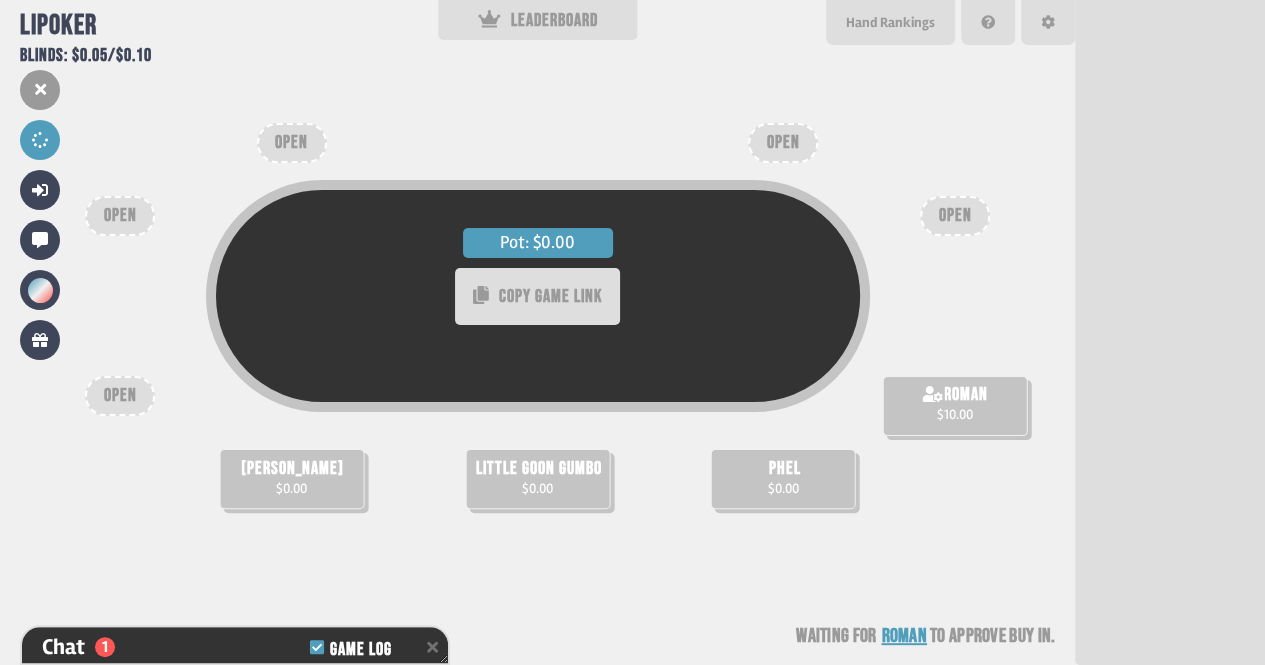 click on "Pot: $0.00   COPY GAME LINK [PERSON_NAME] $0.00  little goon gumbo $0.00  phel $0.00  roman $10.00  OPEN OPEN OPEN OPEN OPEN Waiting for  roman  to approve buy in" at bounding box center (537, 332) 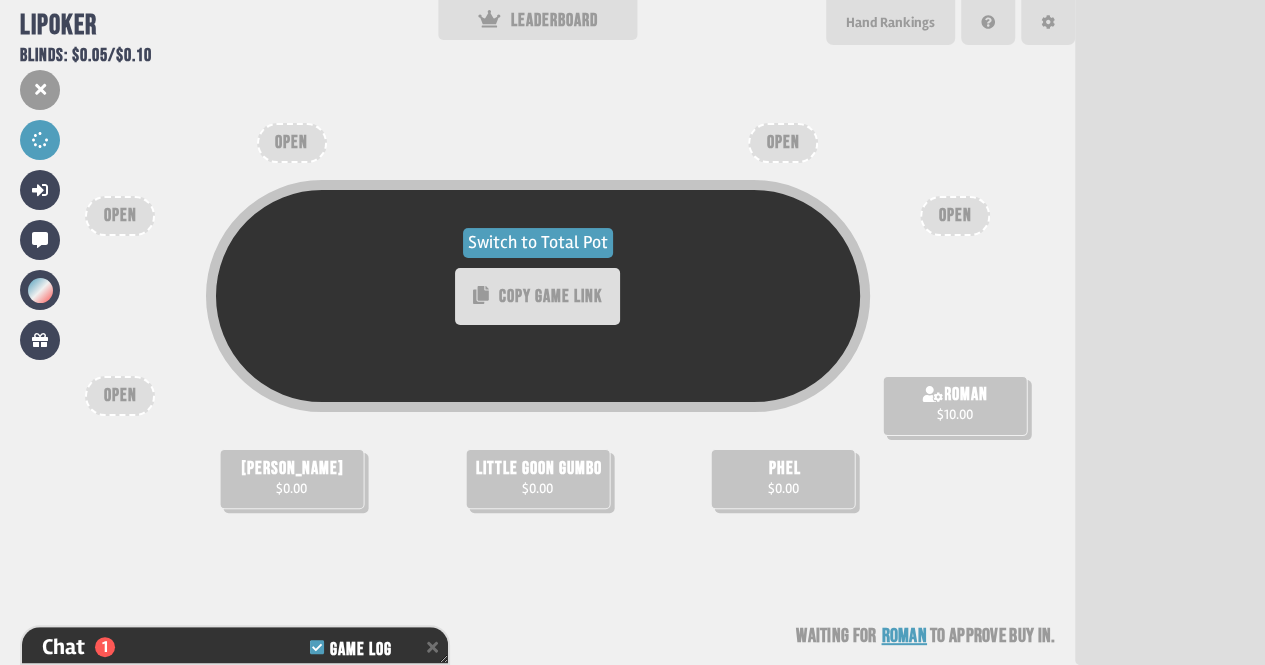 click on "Switch to Total Pot" at bounding box center (538, 243) 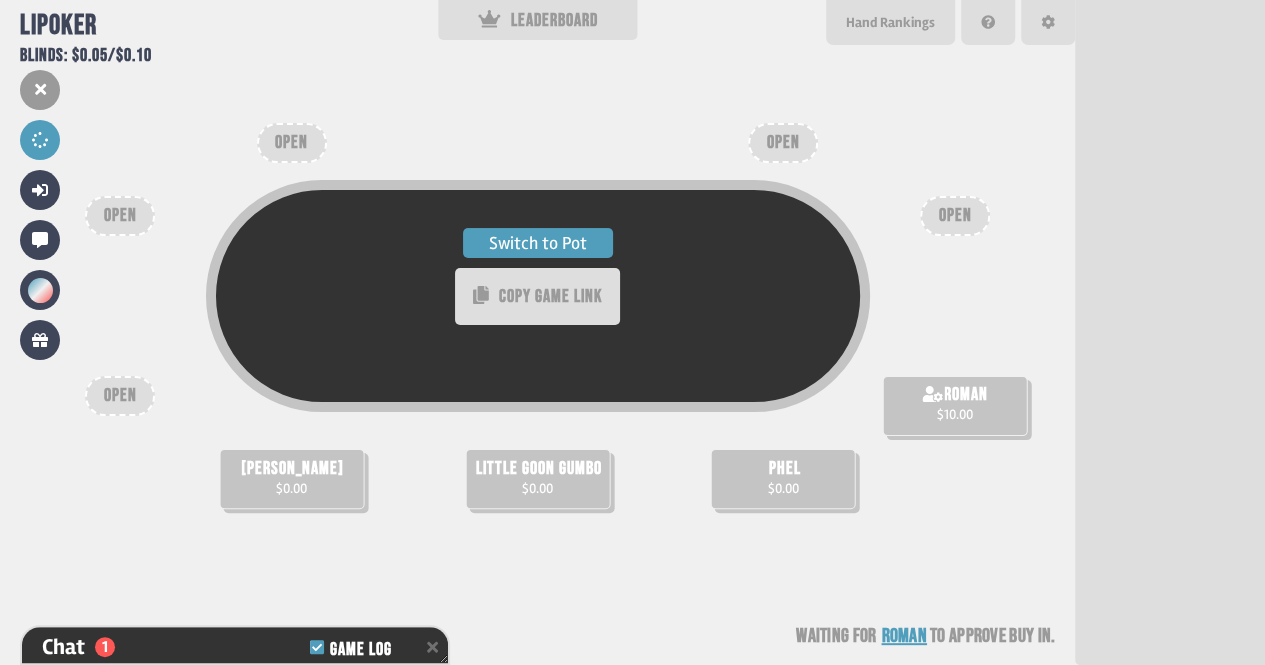 click on "Switch to Pot" at bounding box center (538, 243) 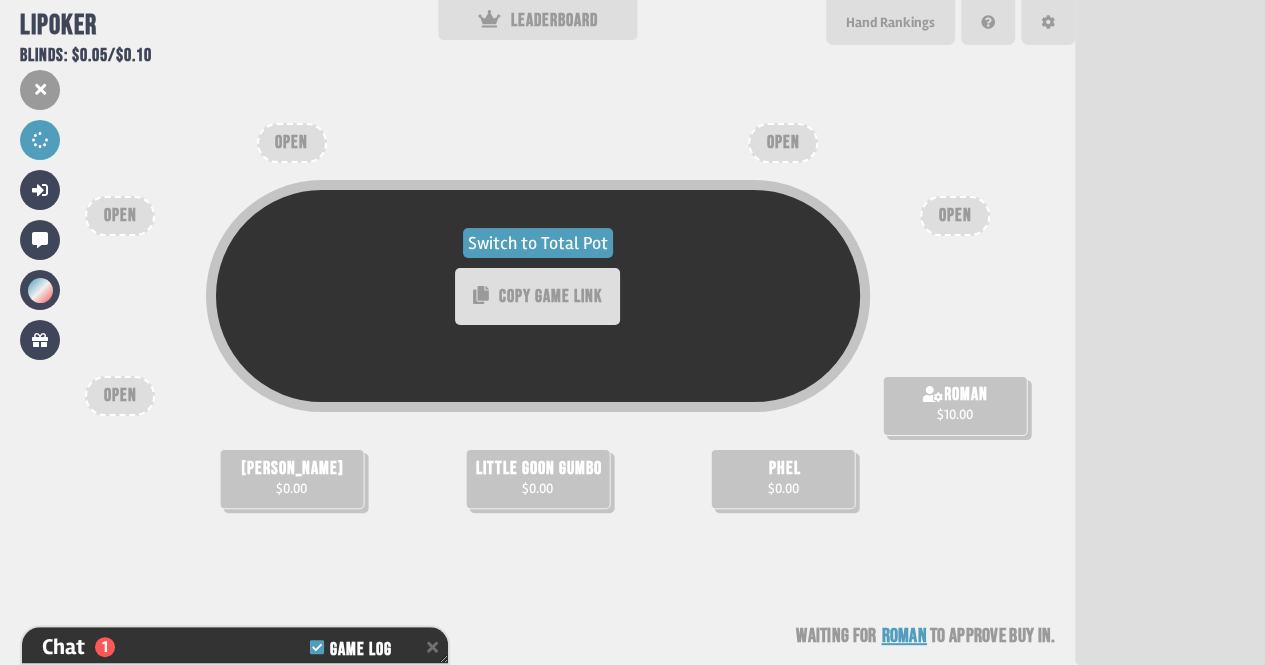 click on "Switch to Total Pot" at bounding box center (538, 243) 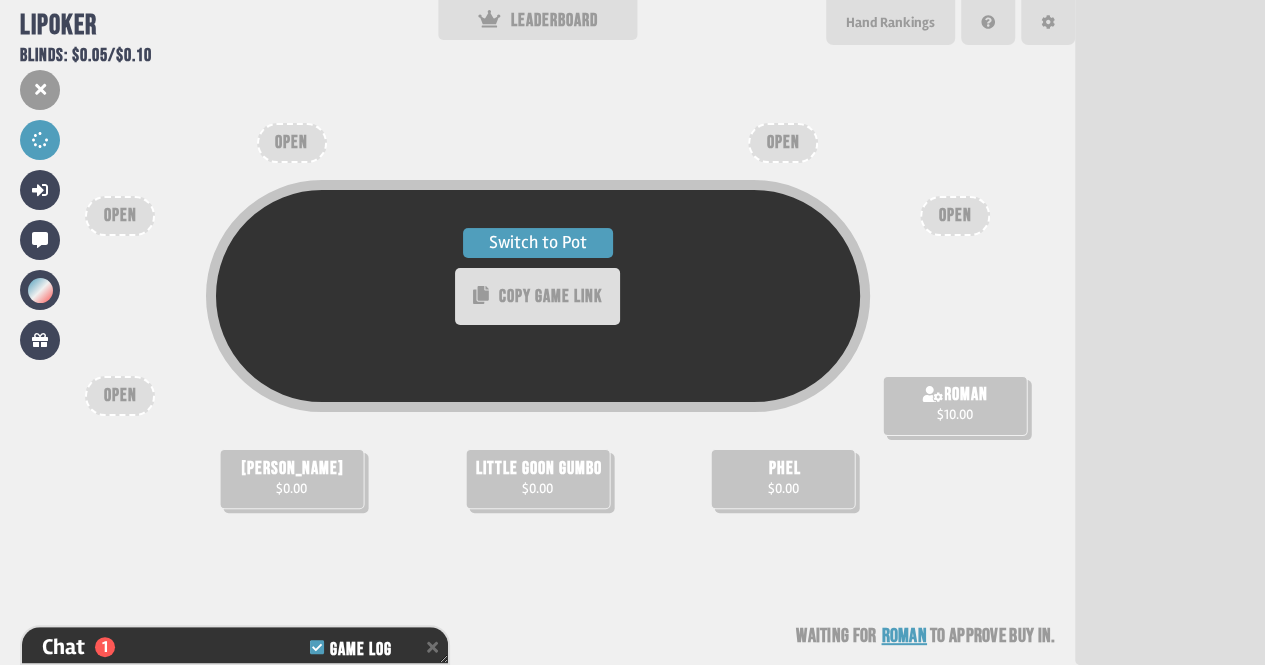 click on "Switch to Pot" at bounding box center [538, 243] 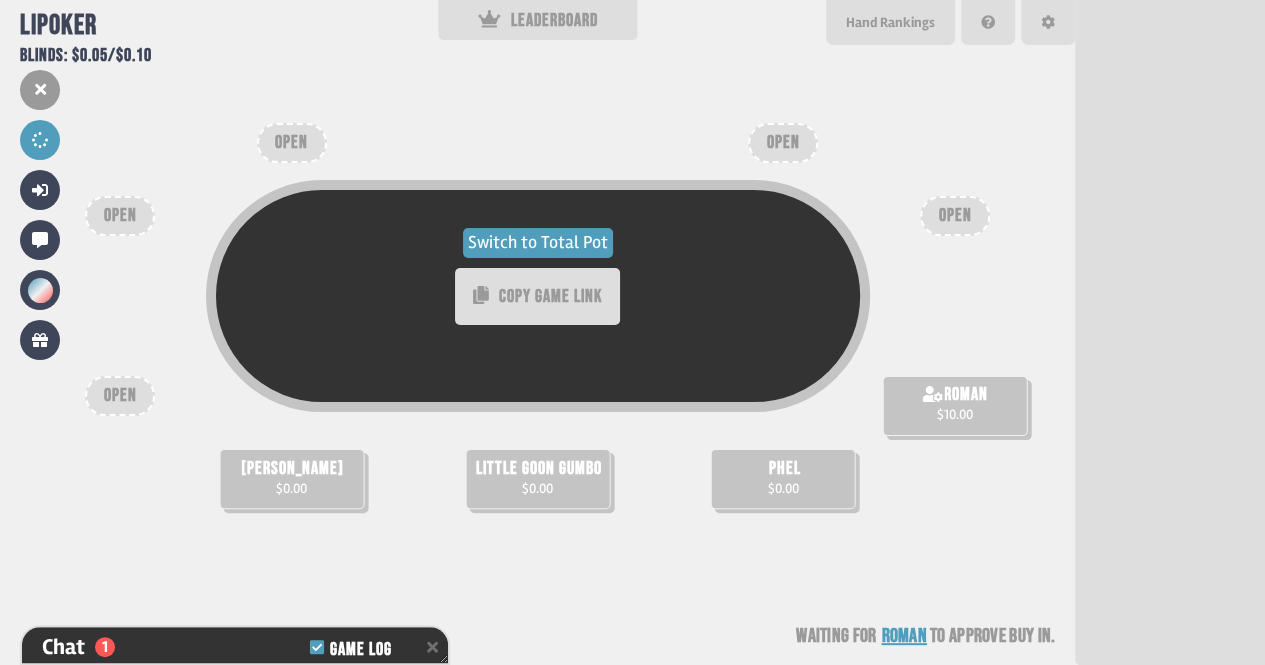 click on "Switch to Total Pot" at bounding box center (538, 243) 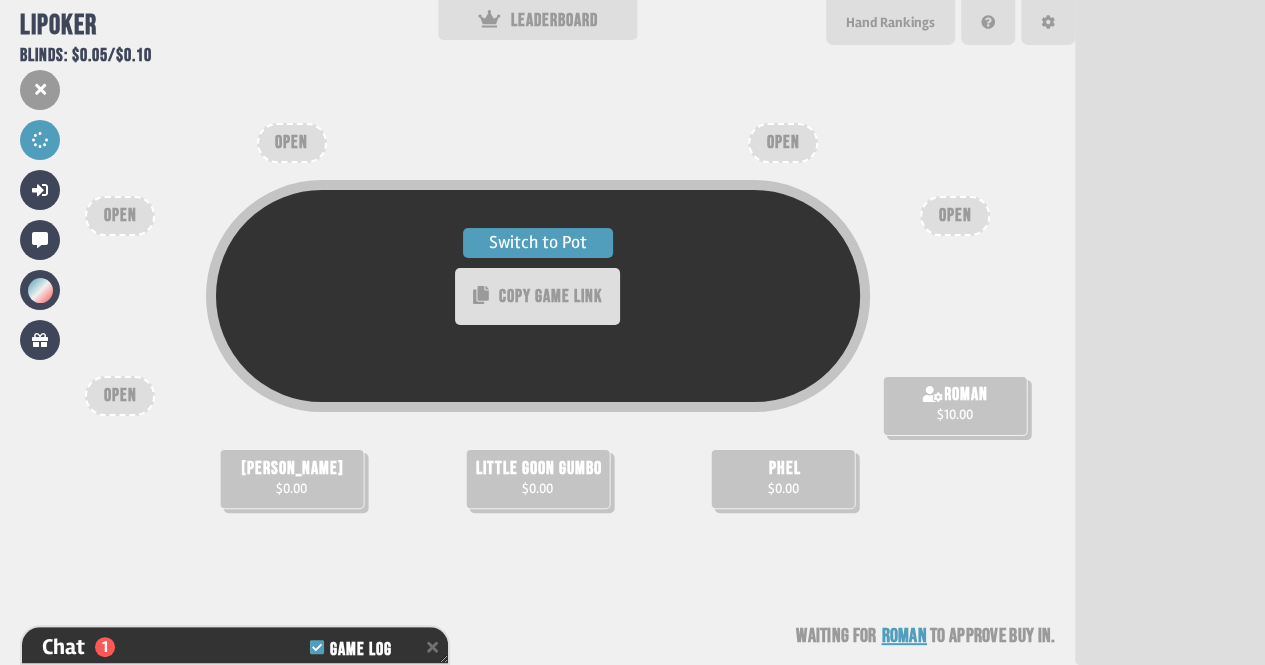 click on "Switch to Pot" at bounding box center [538, 243] 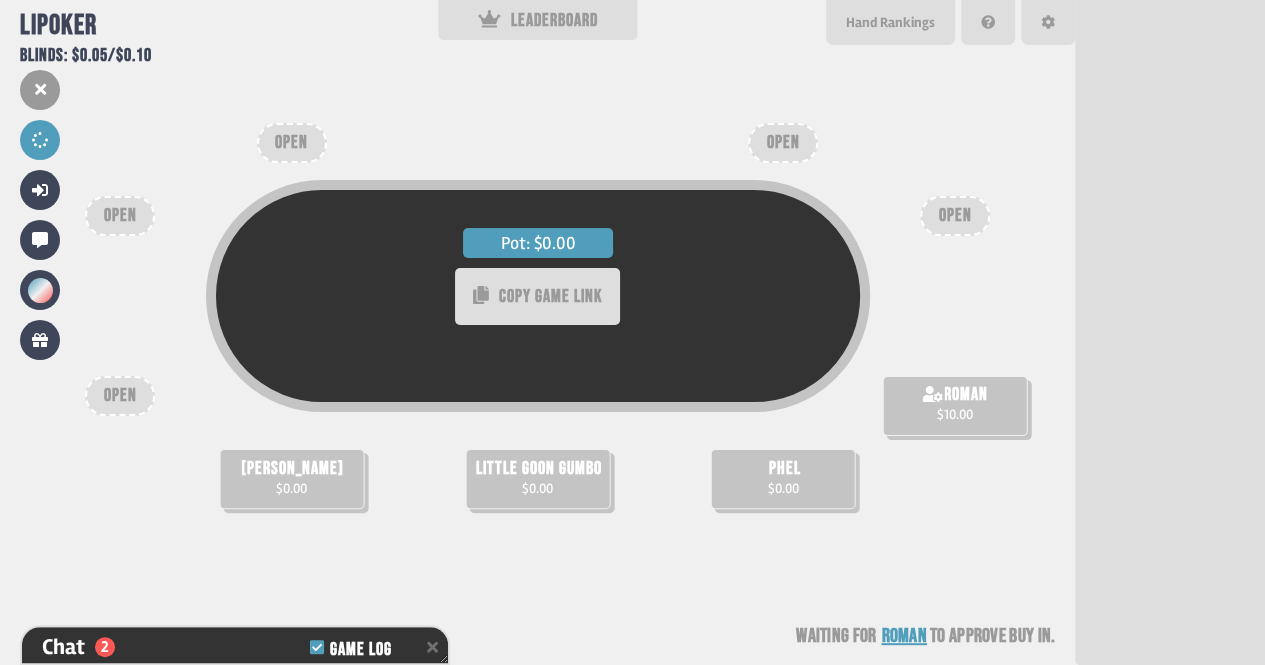 click on "little goon gumbo" at bounding box center [539, 469] 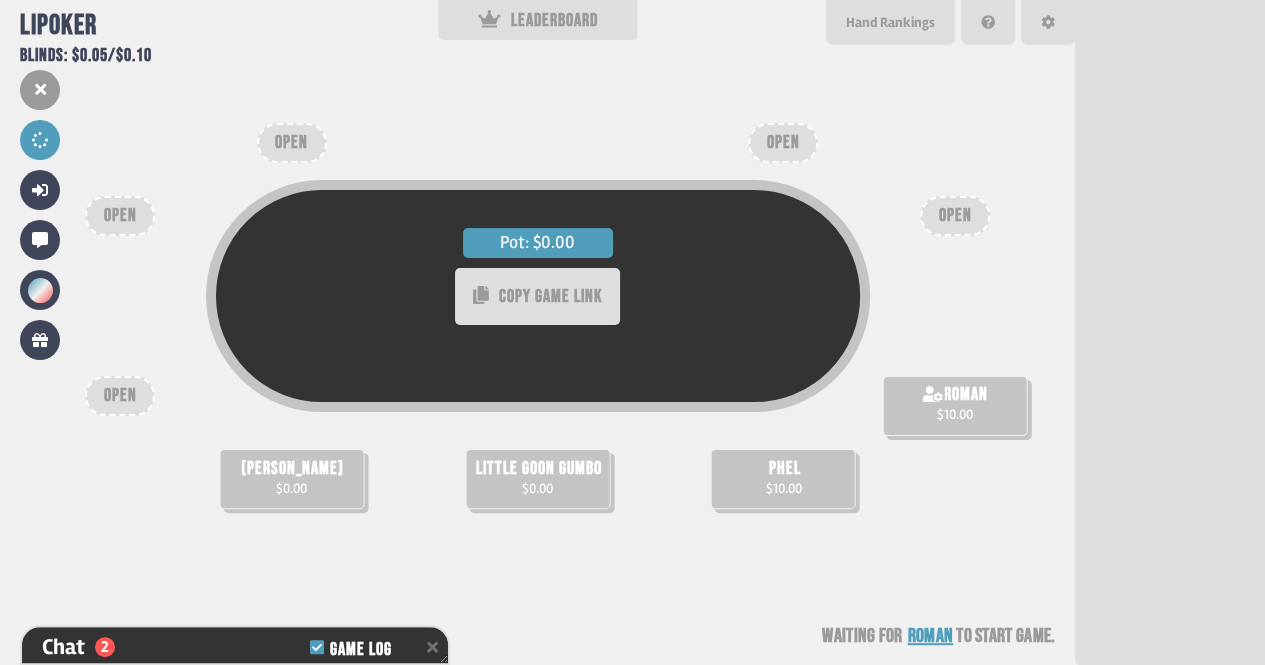click on "little goon gumbo" at bounding box center [539, 469] 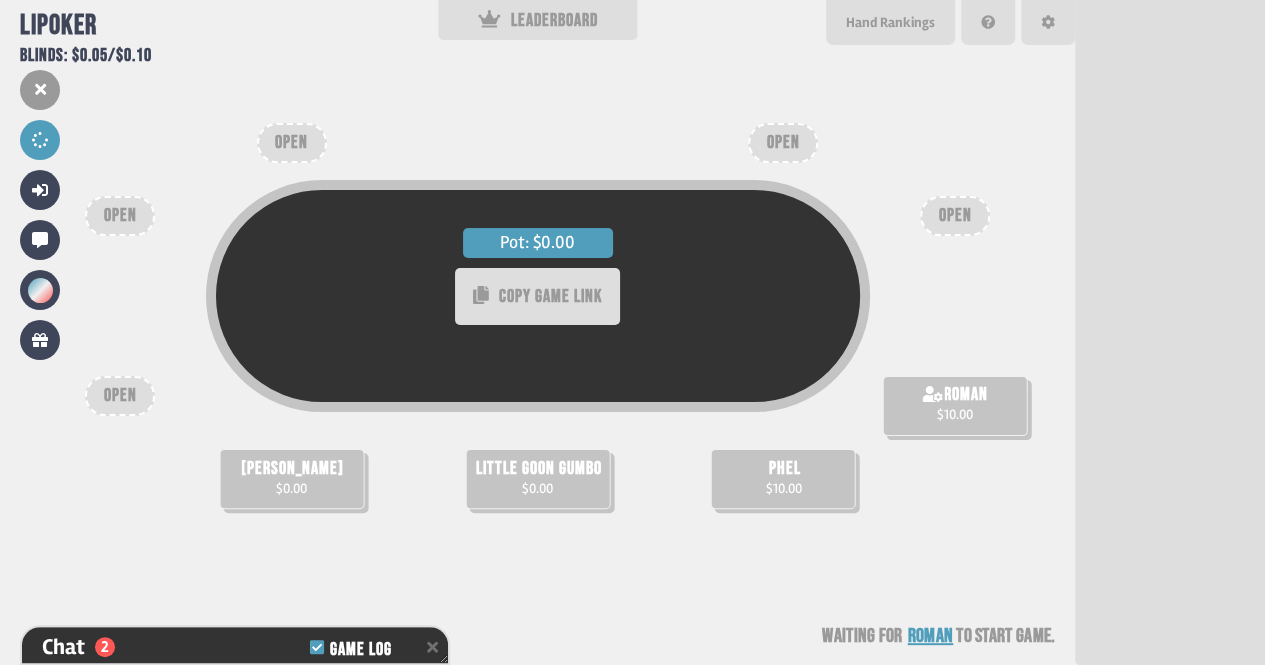 click on "$0.00" at bounding box center [537, 488] 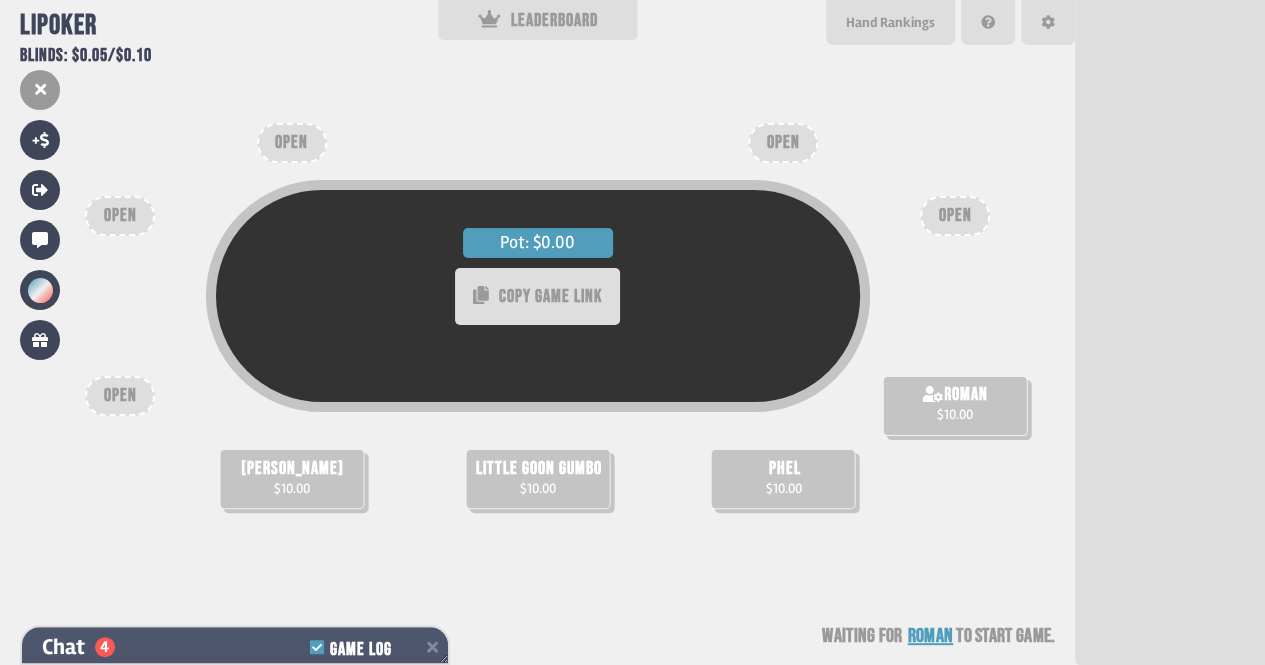 click on "Chat   4 Game Log" at bounding box center [235, 647] 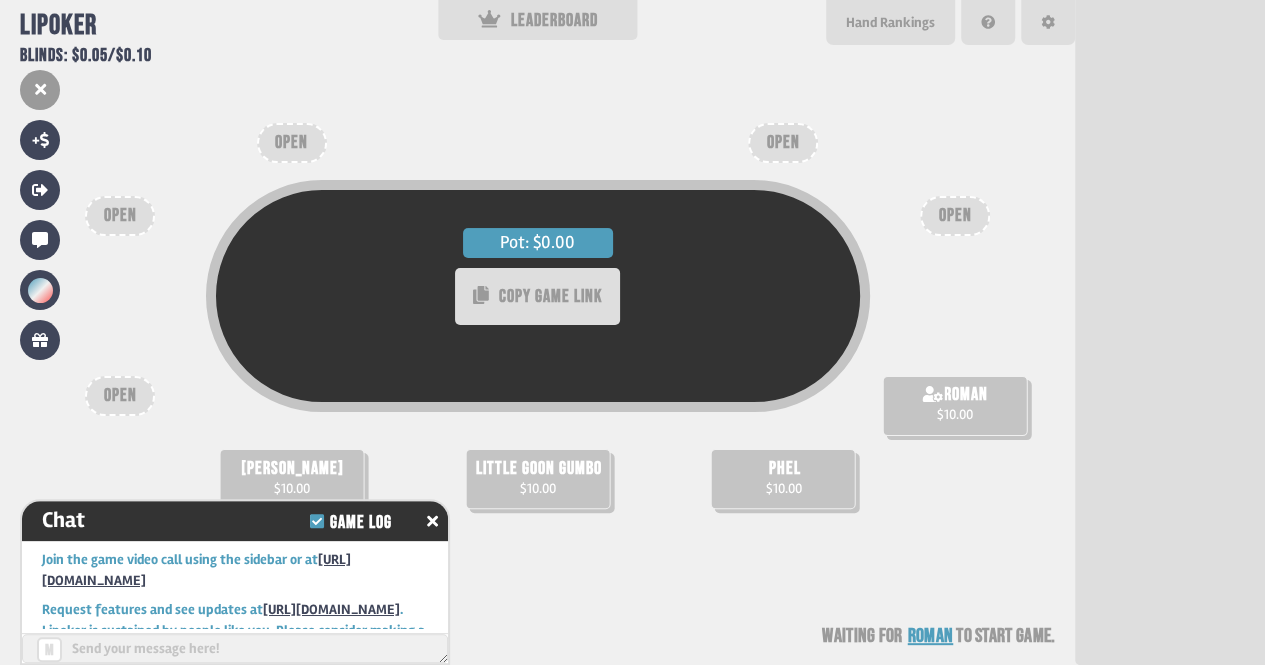 scroll, scrollTop: 207, scrollLeft: 0, axis: vertical 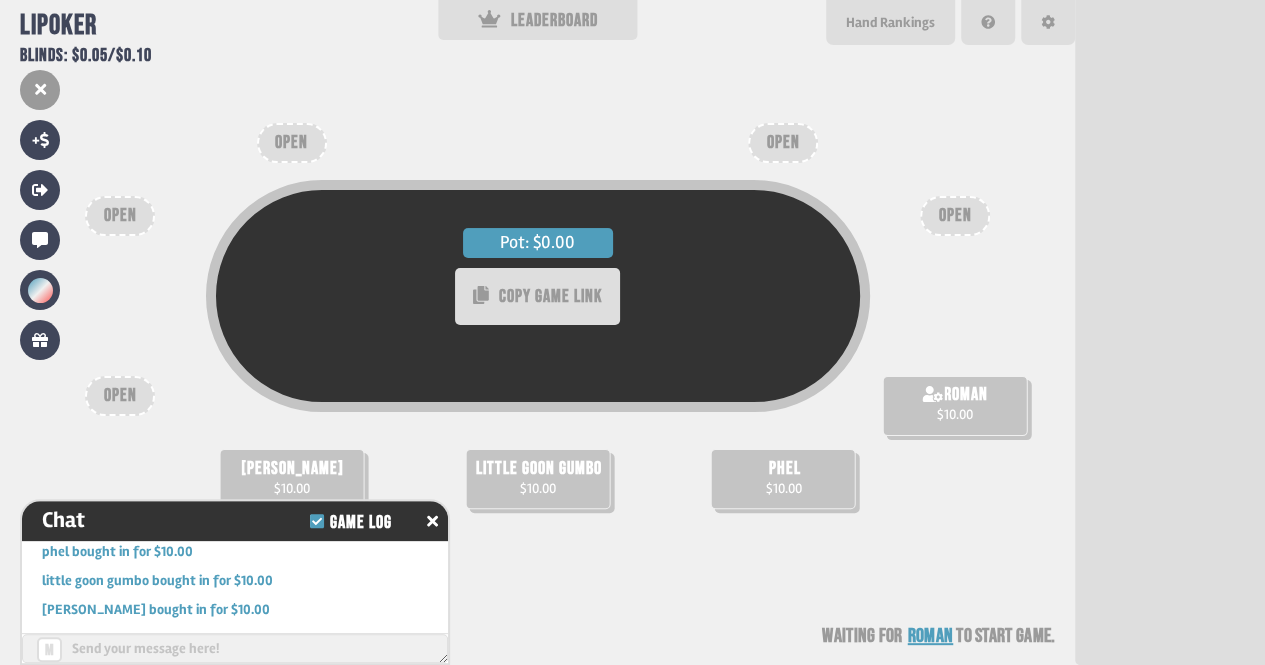 click at bounding box center [235, 648] 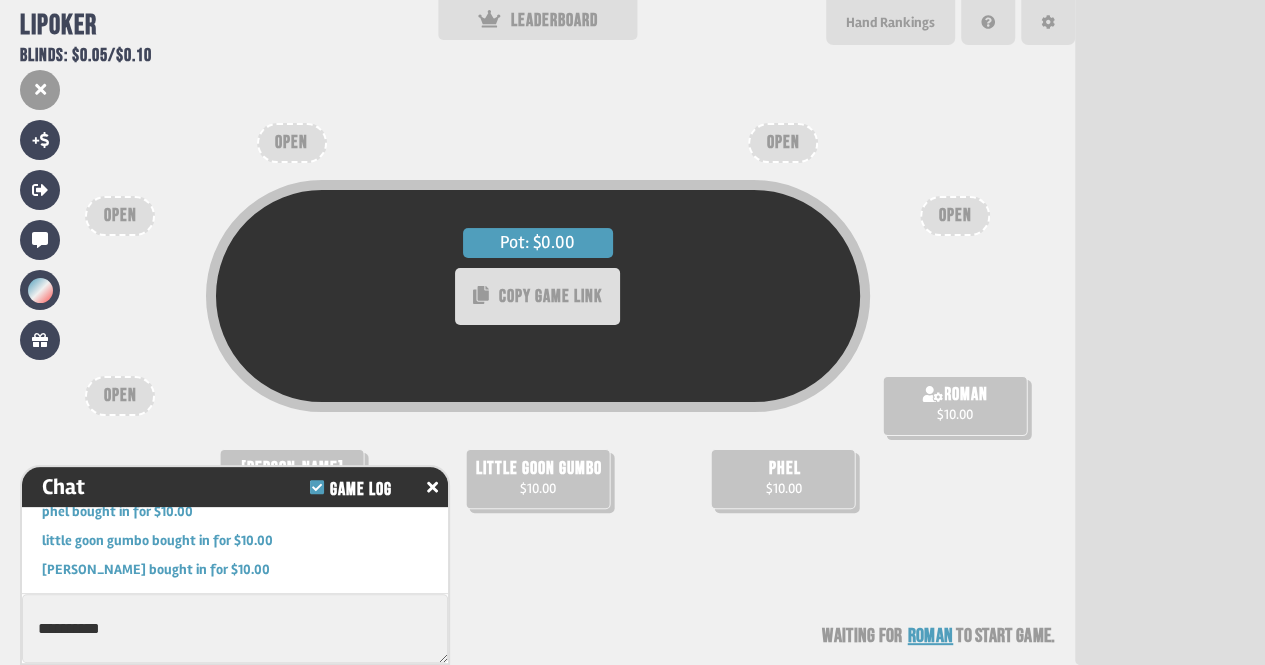 type on "**********" 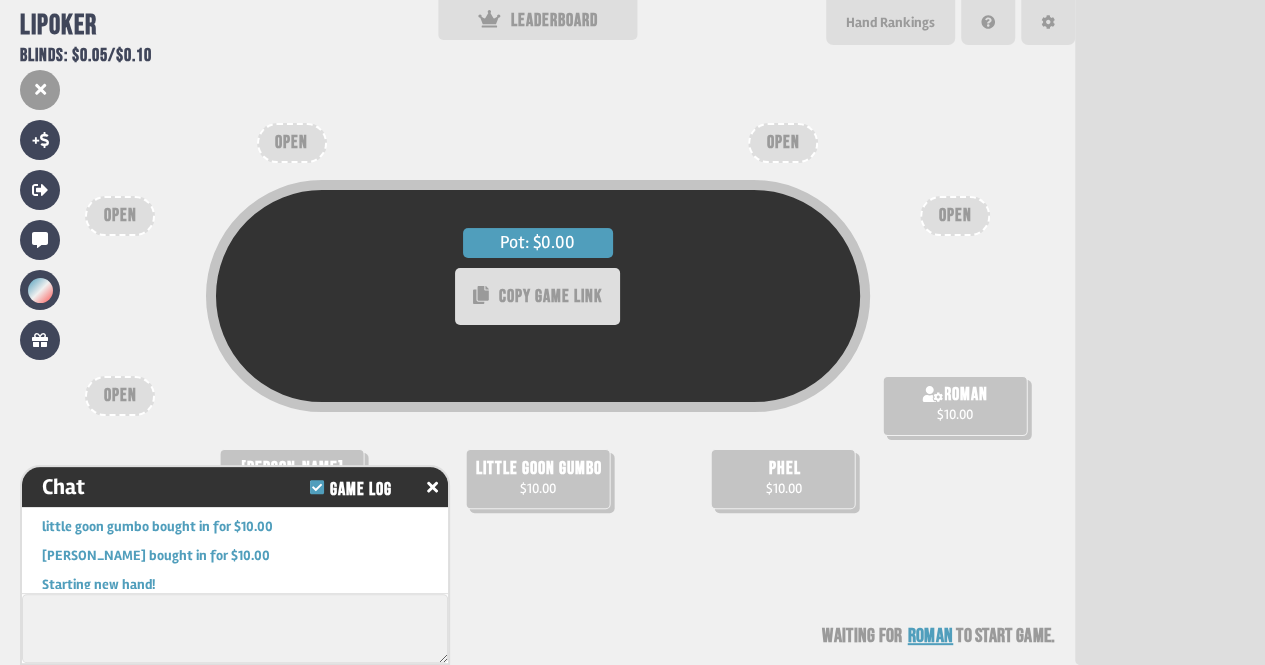 scroll, scrollTop: 6, scrollLeft: 0, axis: vertical 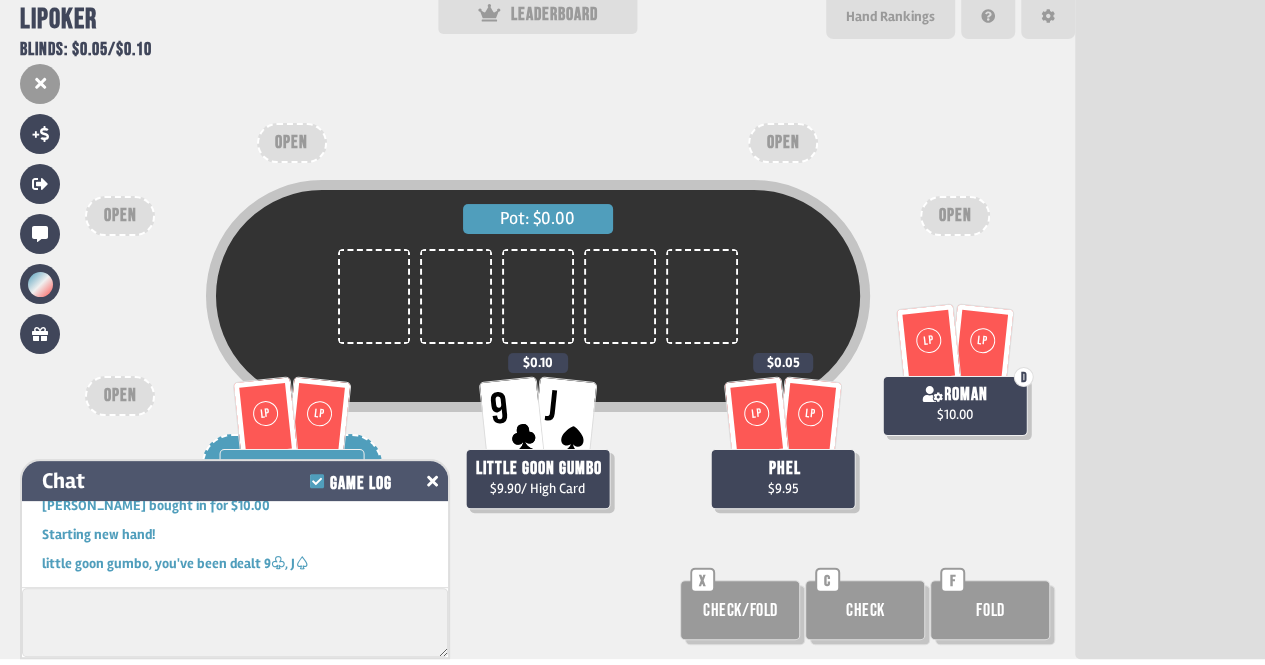 click 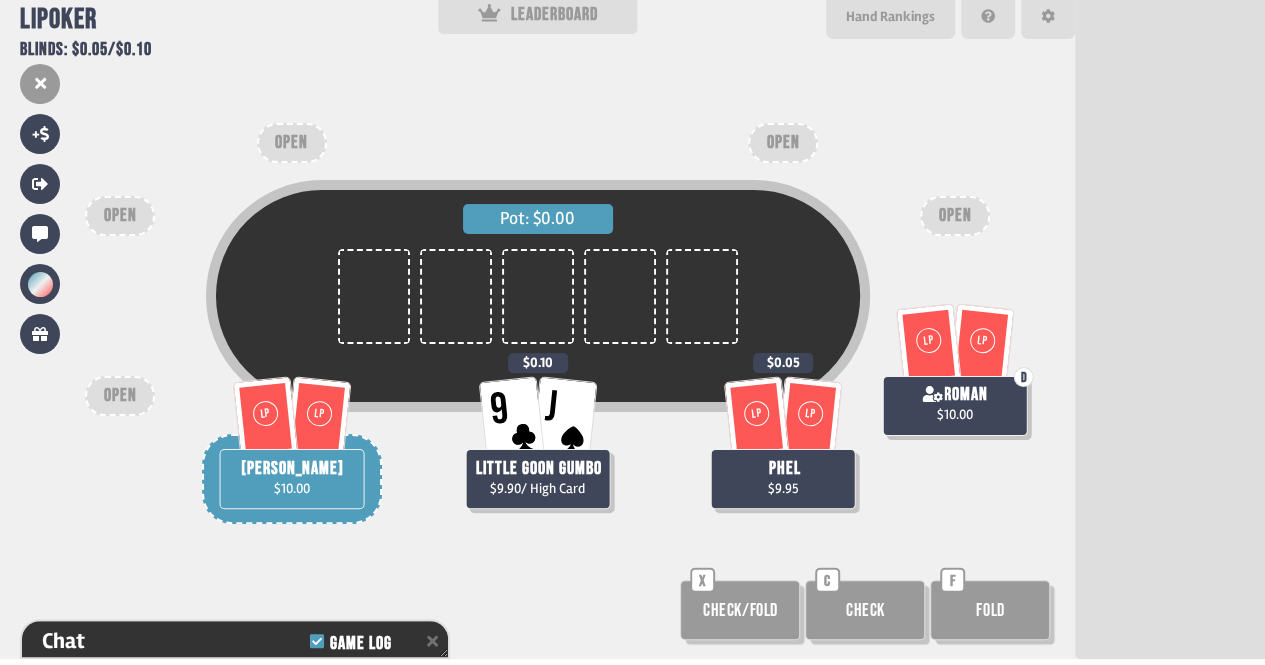 scroll, scrollTop: 353, scrollLeft: 0, axis: vertical 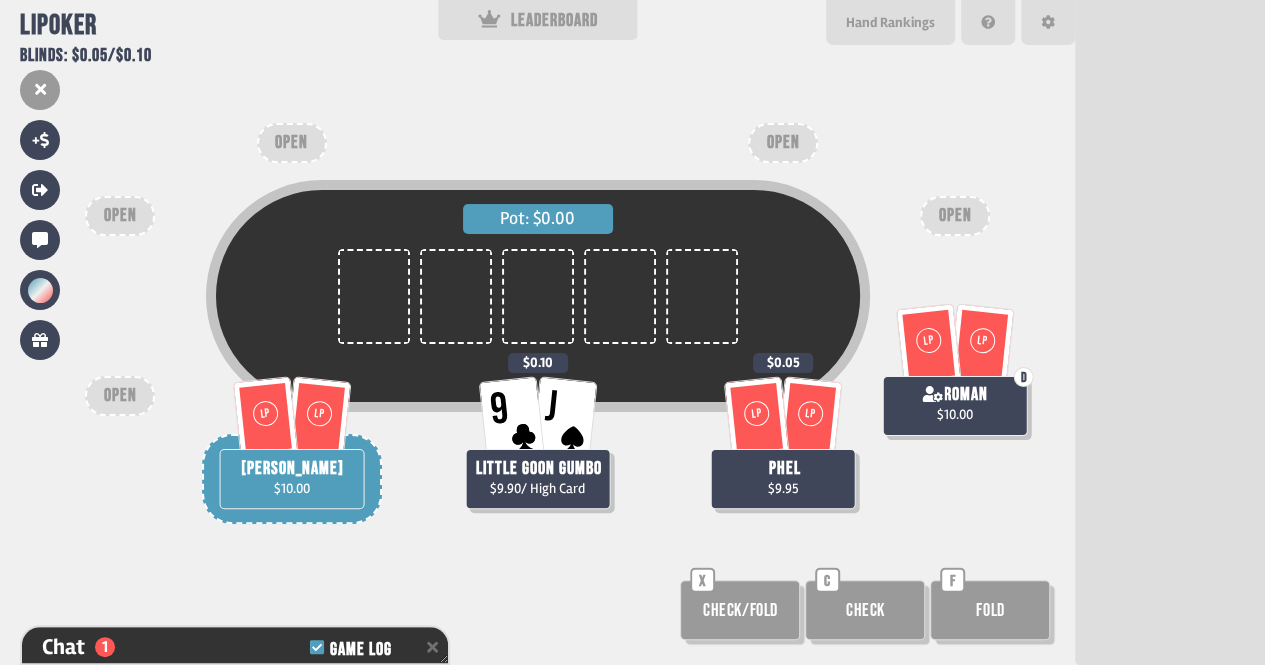 click on "Fold F" at bounding box center (992, 612) 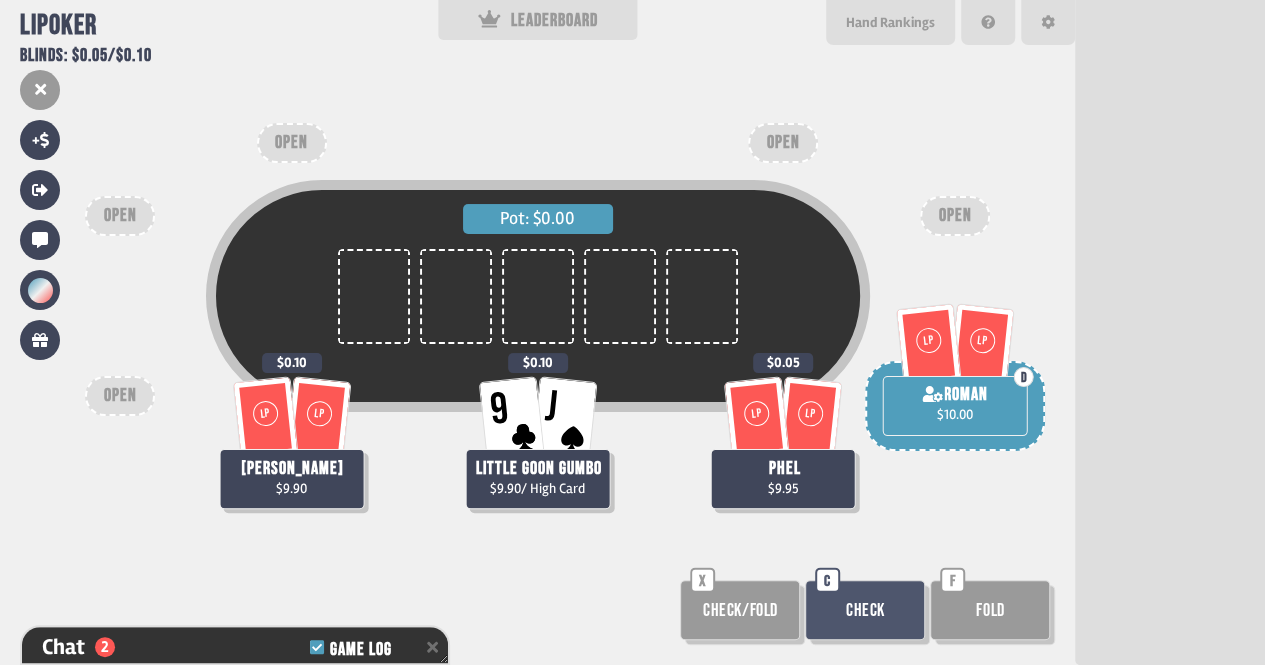 click on "Pot: $0.00   LP LP [PERSON_NAME] $9.90  $0.10  9 J little goon gumbo $9.90   / High Card $0.10  LP LP phel $9.95  $0.05  LP [PERSON_NAME] $10.00  OPEN OPEN OPEN OPEN OPEN Check/Fold X Check C Fold F" at bounding box center [537, 332] 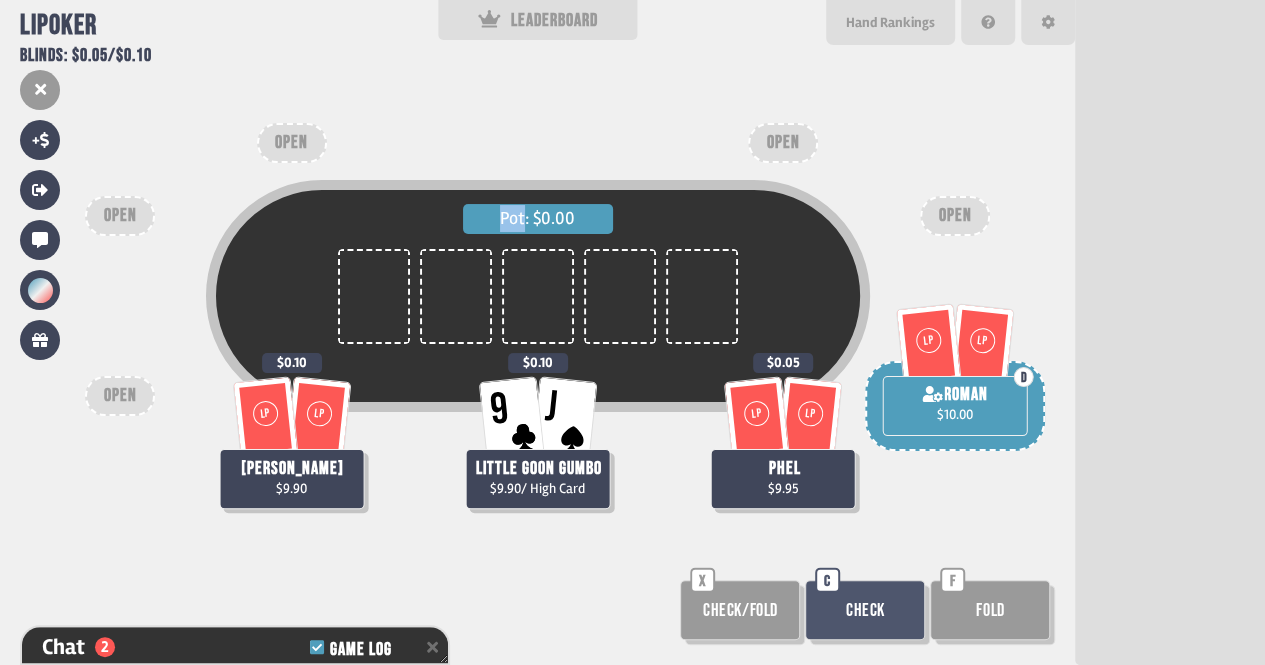 click on "Pot: $0.00   LP LP [PERSON_NAME] $9.90  $0.10  9 J little goon gumbo $9.90   / High Card $0.10  LP LP phel $9.95  $0.05  LP [PERSON_NAME] $10.00  OPEN OPEN OPEN OPEN OPEN Check/Fold X Check C Fold F" at bounding box center [537, 332] 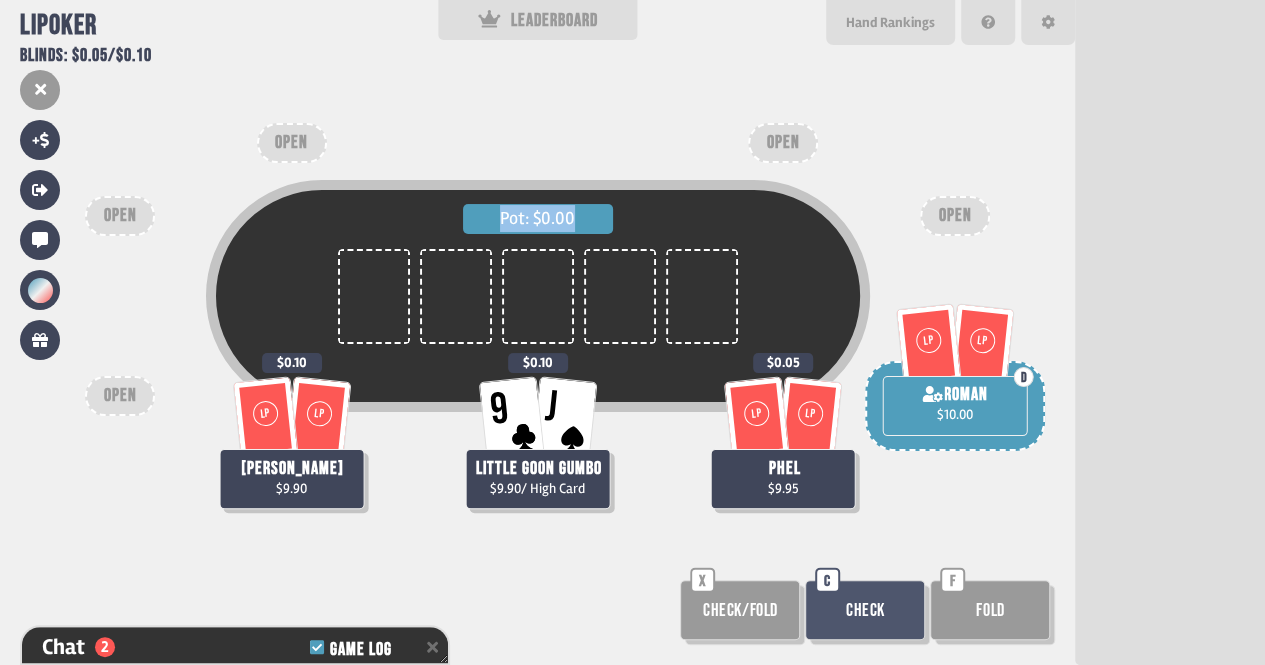 click on "Pot: $0.00   LP LP [PERSON_NAME] $9.90  $0.10  9 J little goon gumbo $9.90   / High Card $0.10  LP LP phel $9.95  $0.05  LP [PERSON_NAME] $10.00  OPEN OPEN OPEN OPEN OPEN Check/Fold X Check C Fold F" at bounding box center (537, 332) 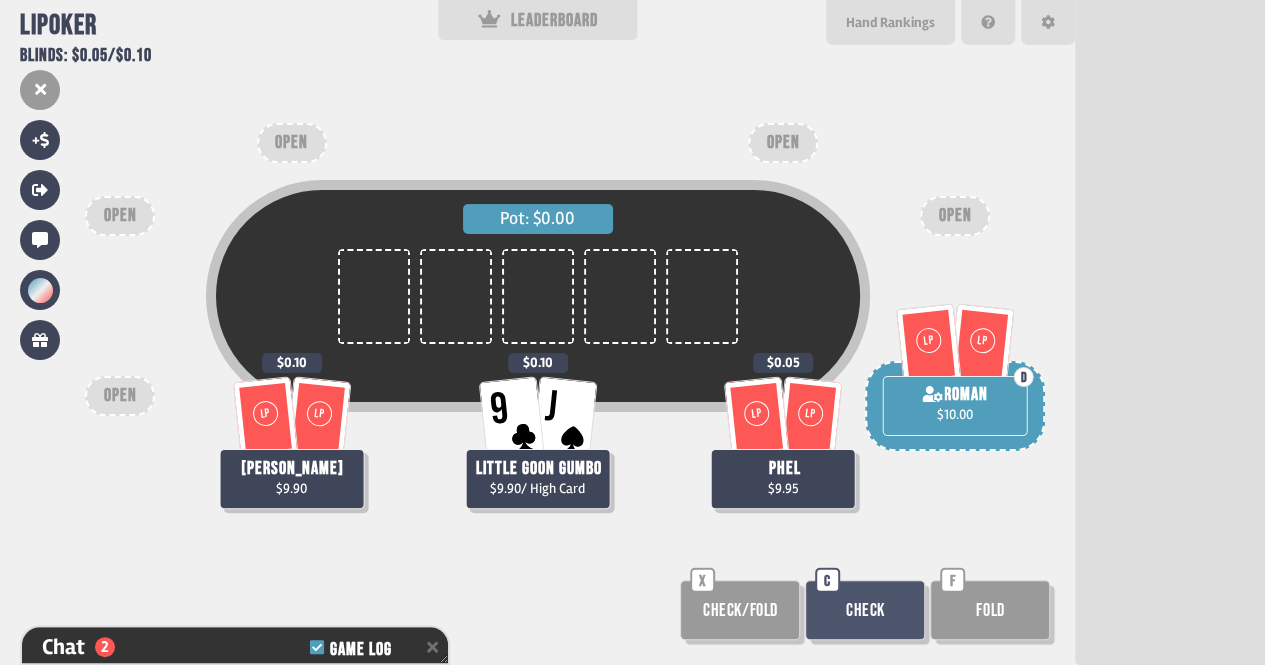 click on "Pot: $0.00" at bounding box center (538, 296) 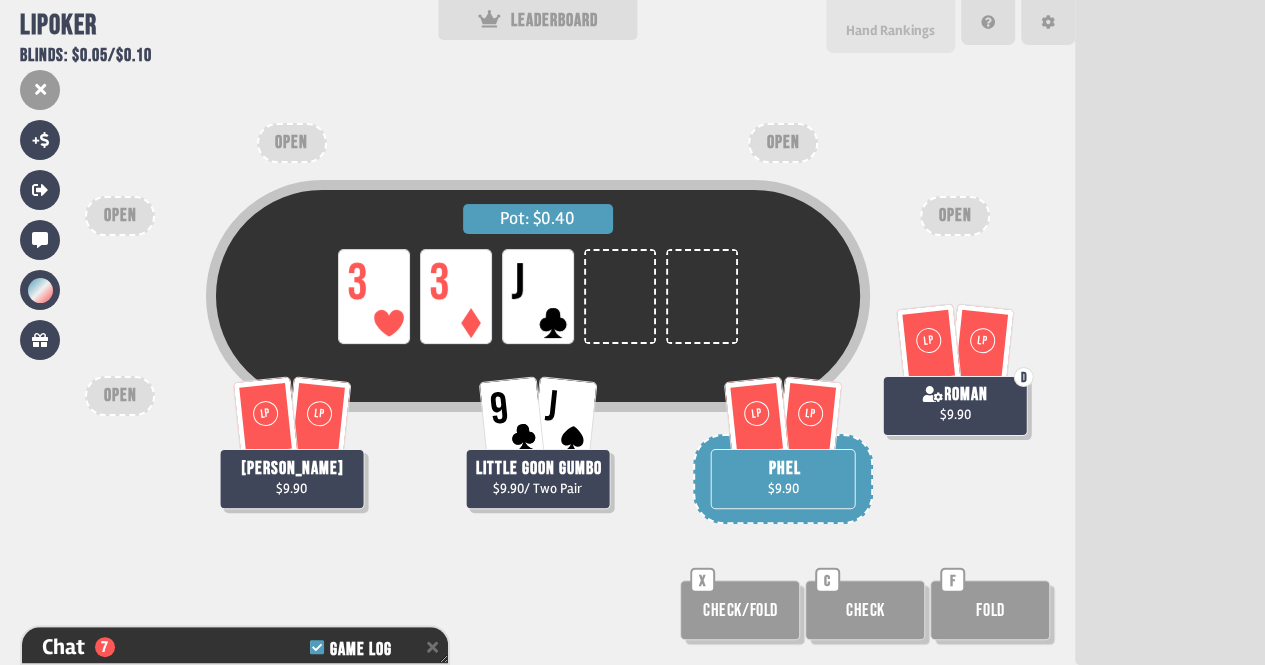 click on "Hand Rankings" at bounding box center (890, 26) 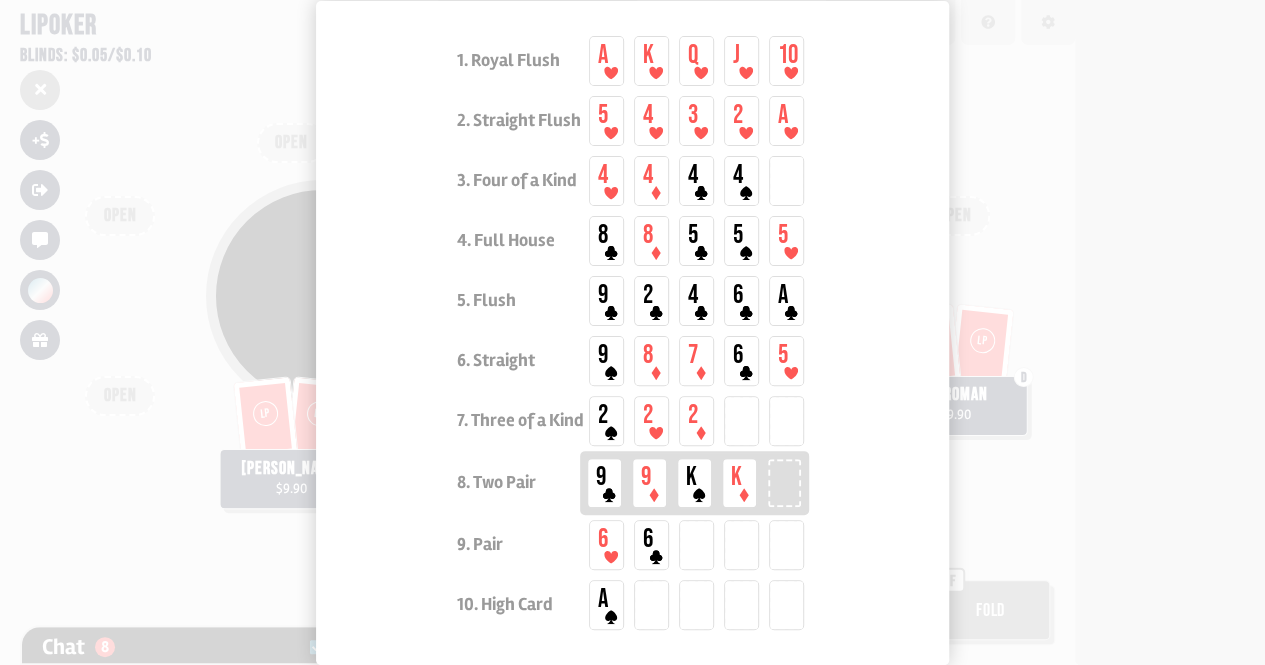 click at bounding box center [632, 332] 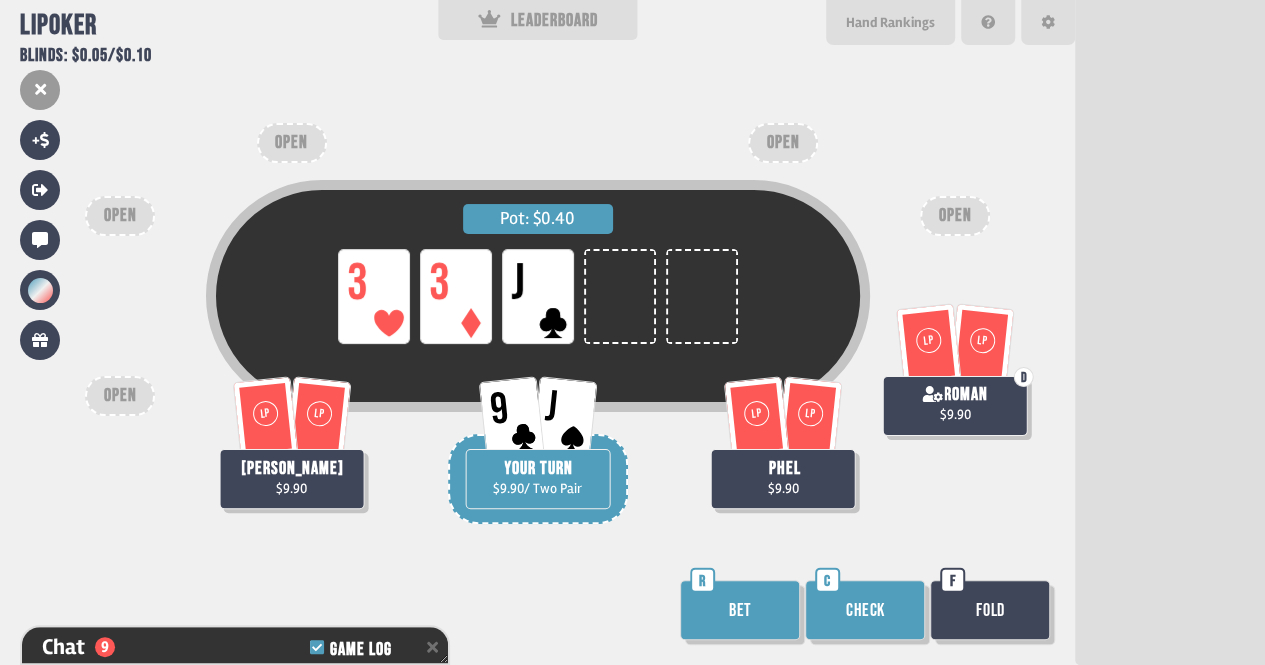 click on "Check" at bounding box center [865, 610] 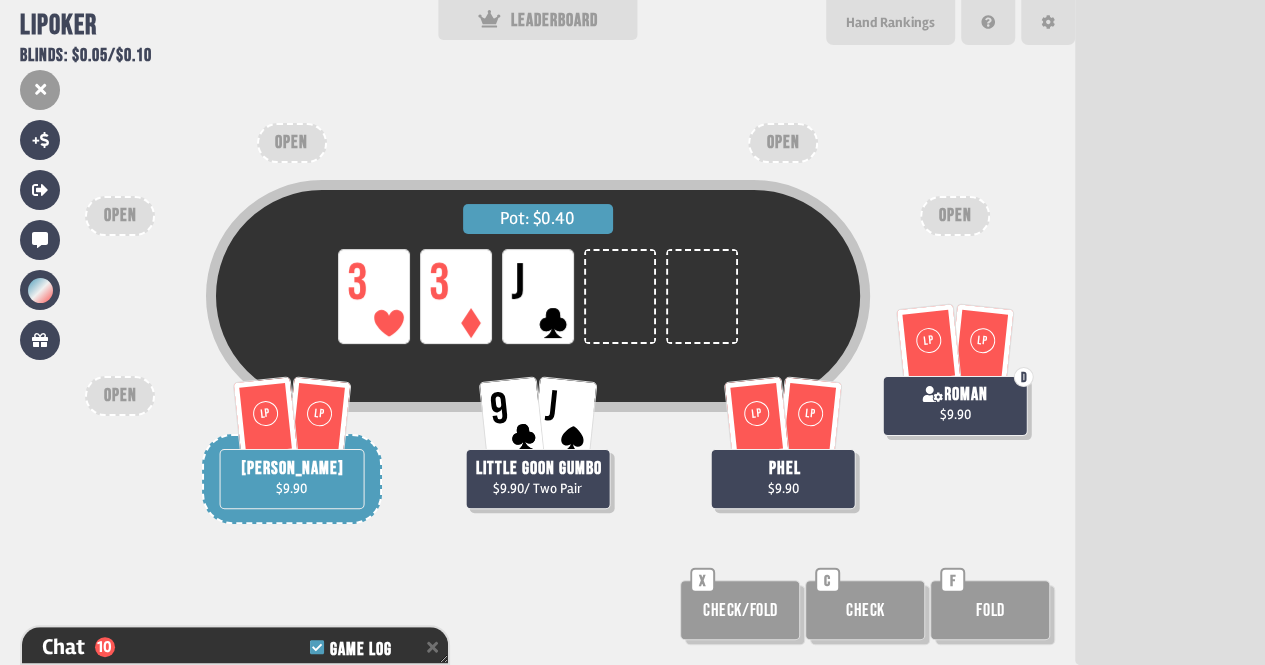 click on "Pot: $0.40   LP 3 LP 3 LP J LP [PERSON_NAME] $9.90  LP LP [PERSON_NAME] $9.90  9 J little goon gumbo $9.90   / Two Pair LP LP phel $9.90  OPEN OPEN OPEN OPEN OPEN Check/Fold X Check C Fold F" at bounding box center [537, 332] 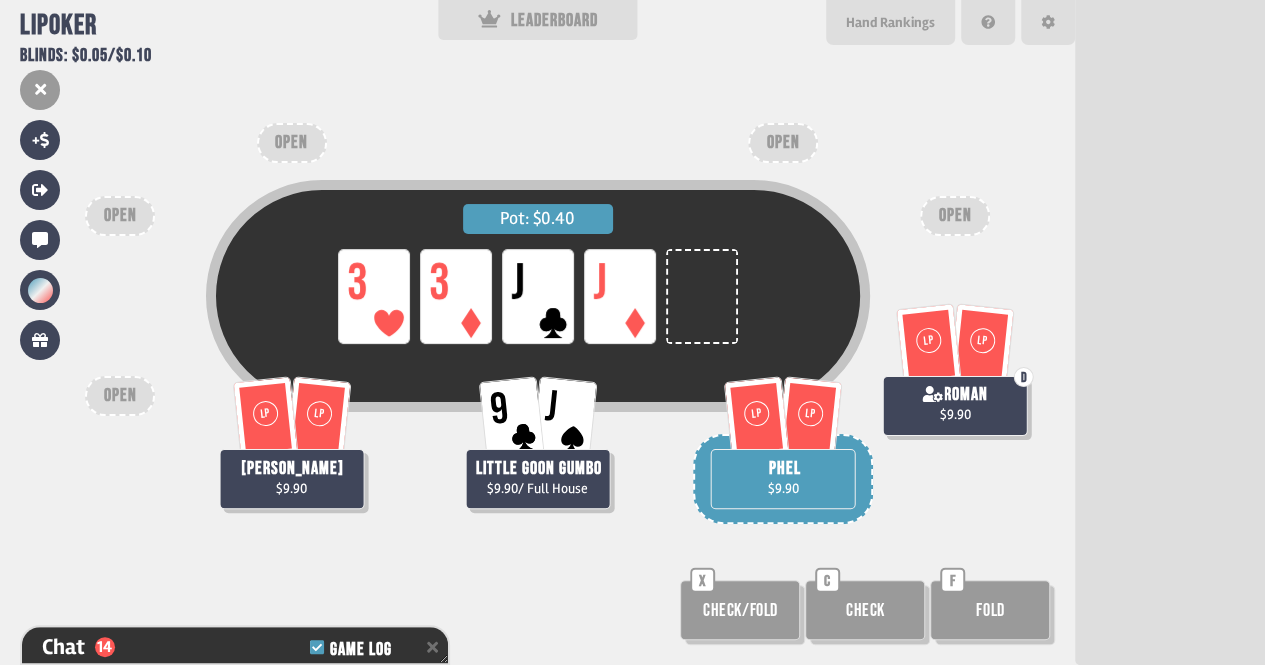 click on "Pot: $0.40   LP 3 LP 3 LP J LP J LP [PERSON_NAME] $9.90  LP LP [PERSON_NAME] $9.90  9 J little goon gumbo $9.90   / Full House LP LP phel $9.90  OPEN OPEN OPEN OPEN OPEN Check/Fold X Check C Fold F" at bounding box center [537, 332] 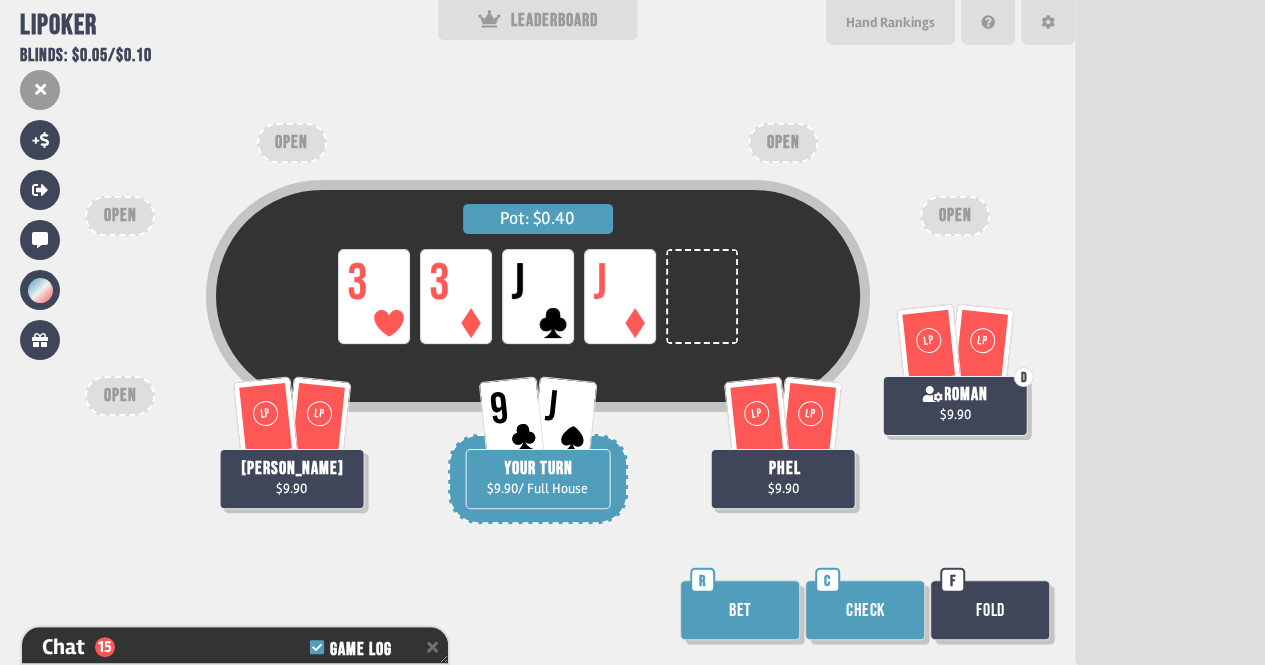 click on "Bet" at bounding box center [740, 610] 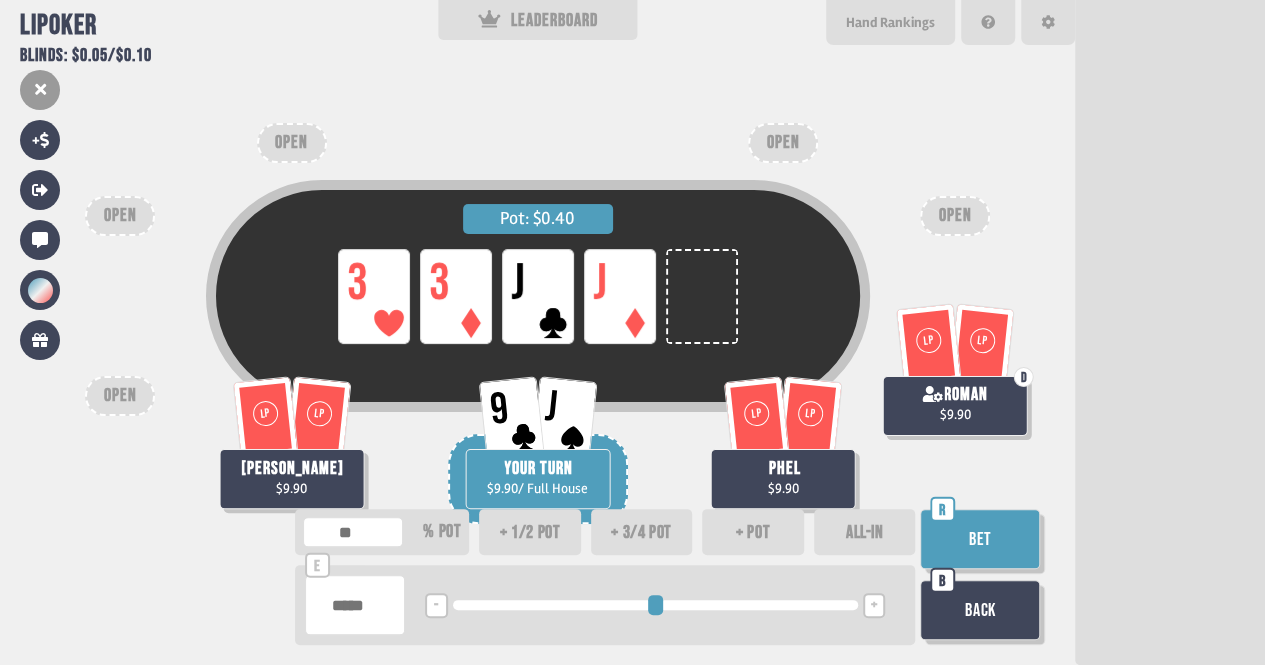 type on "***" 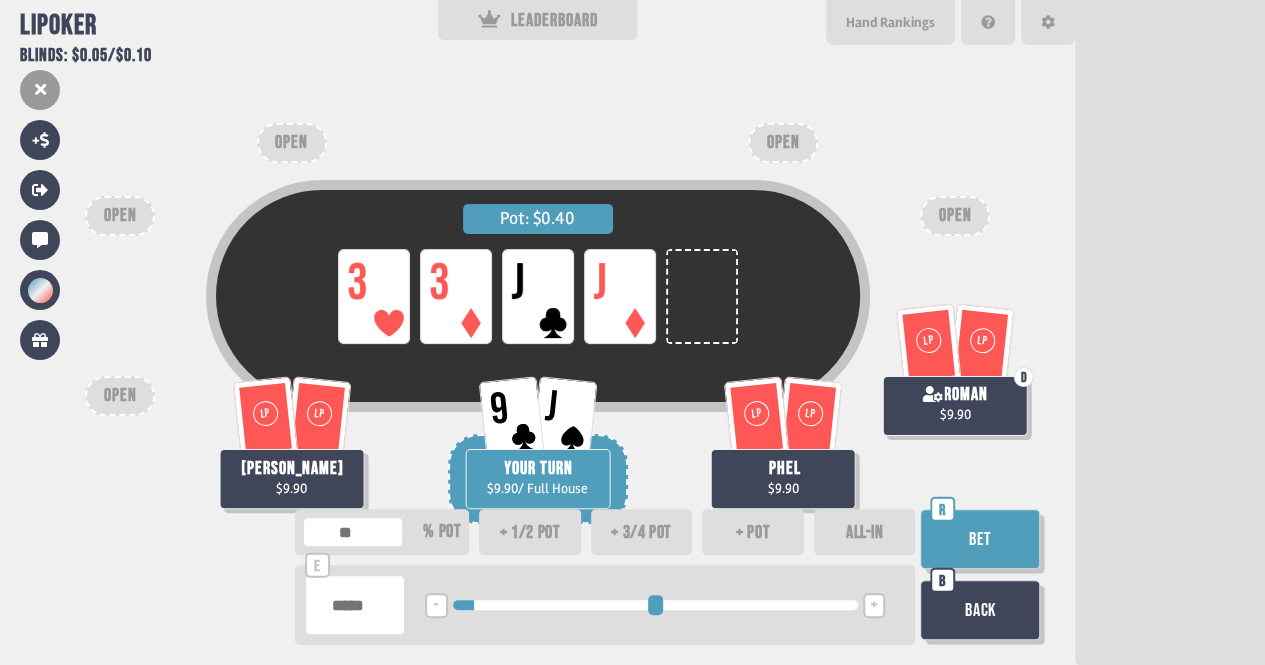 type on "***" 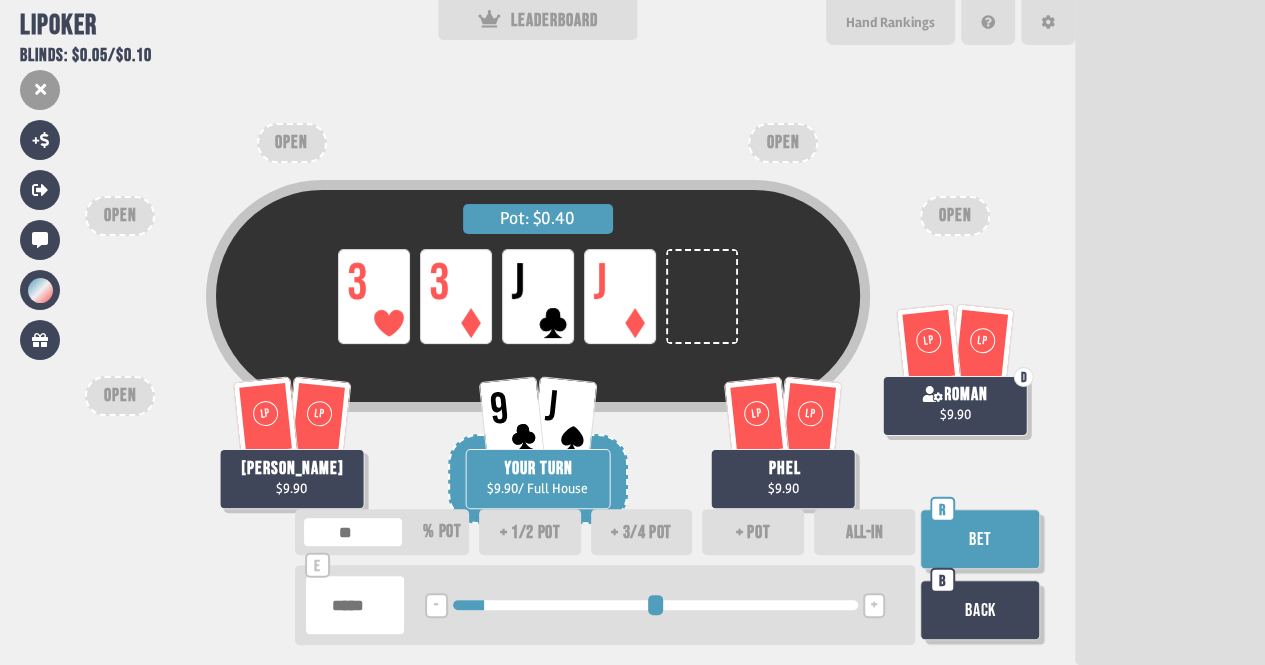 type on "***" 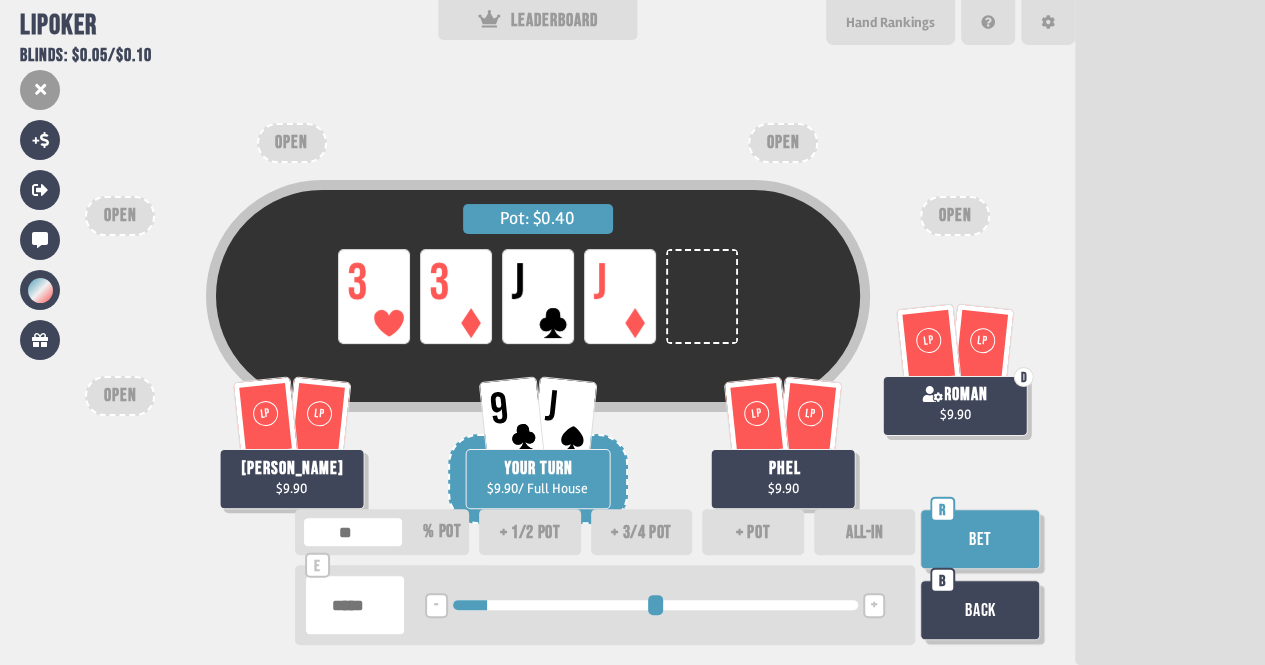 type on "***" 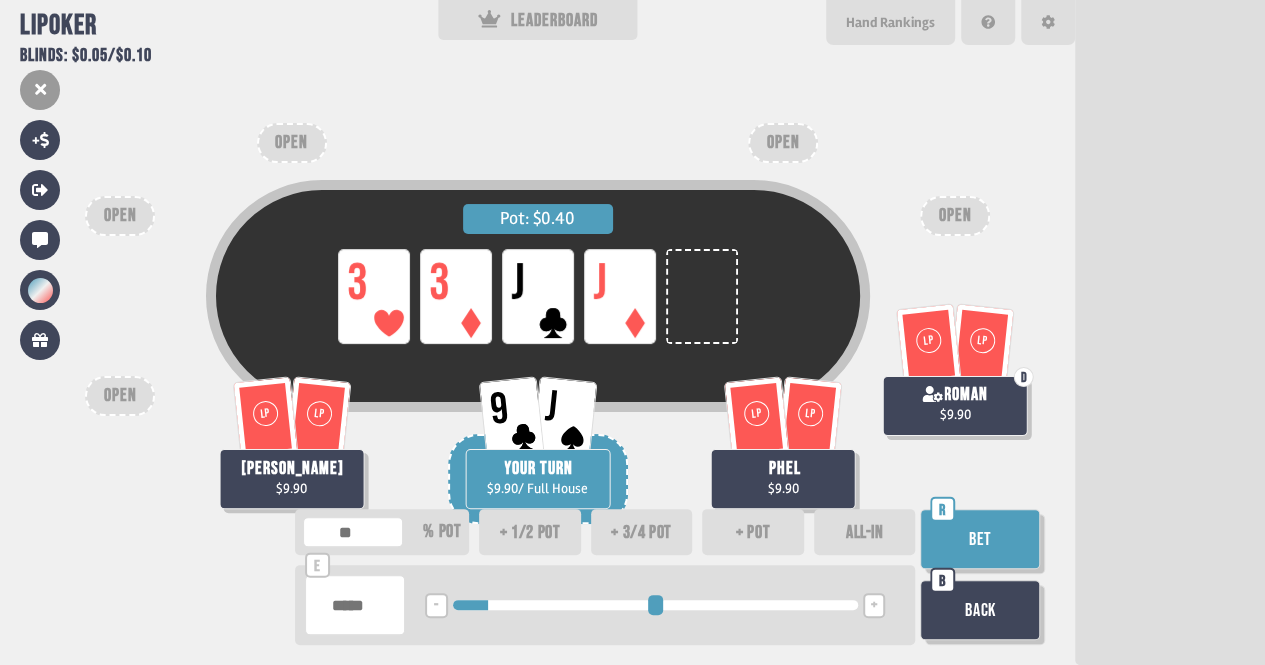type on "***" 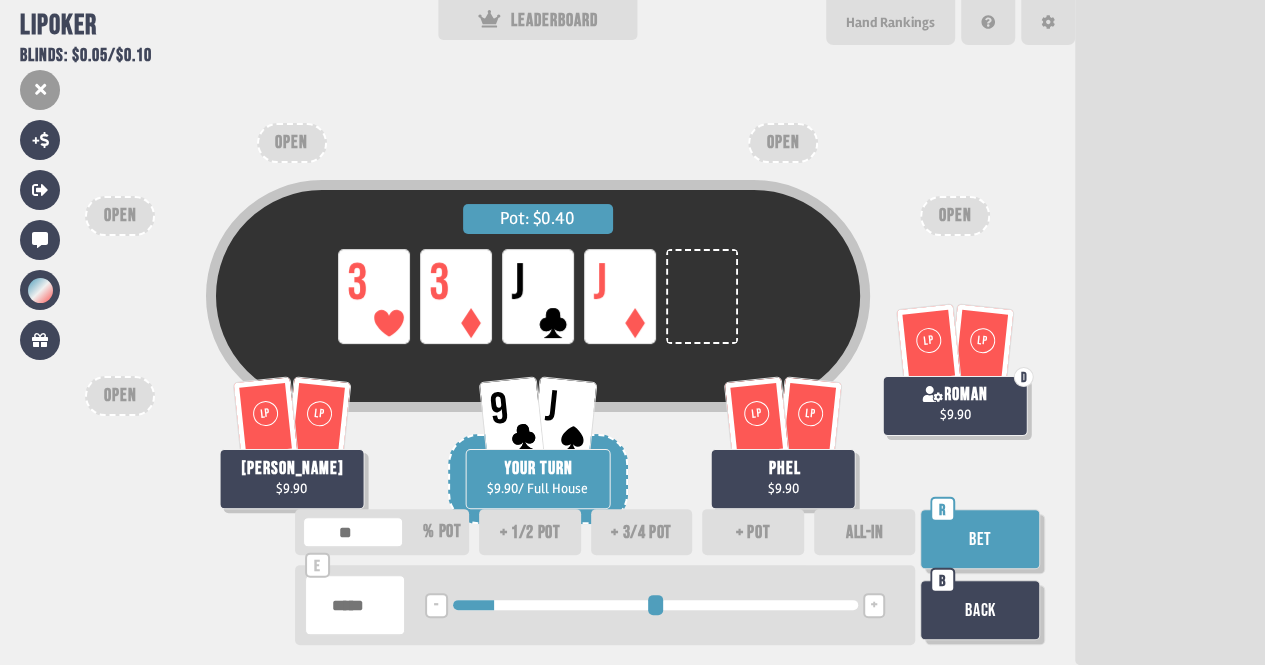 type on "***" 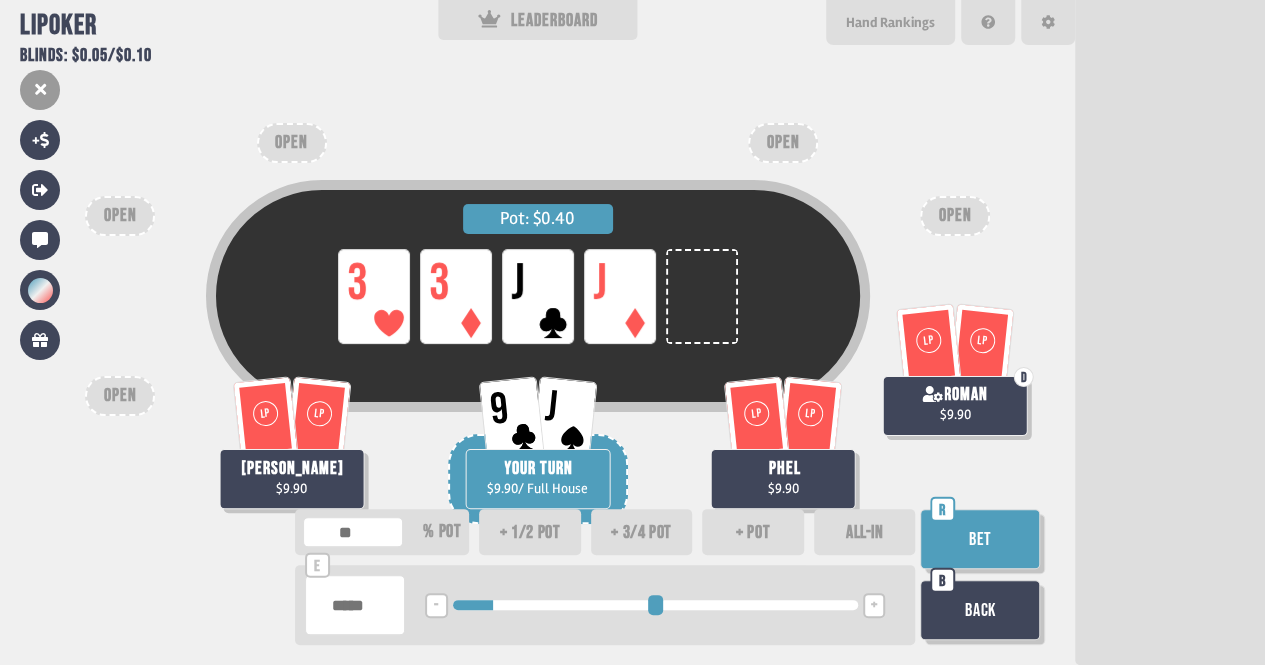 type on "***" 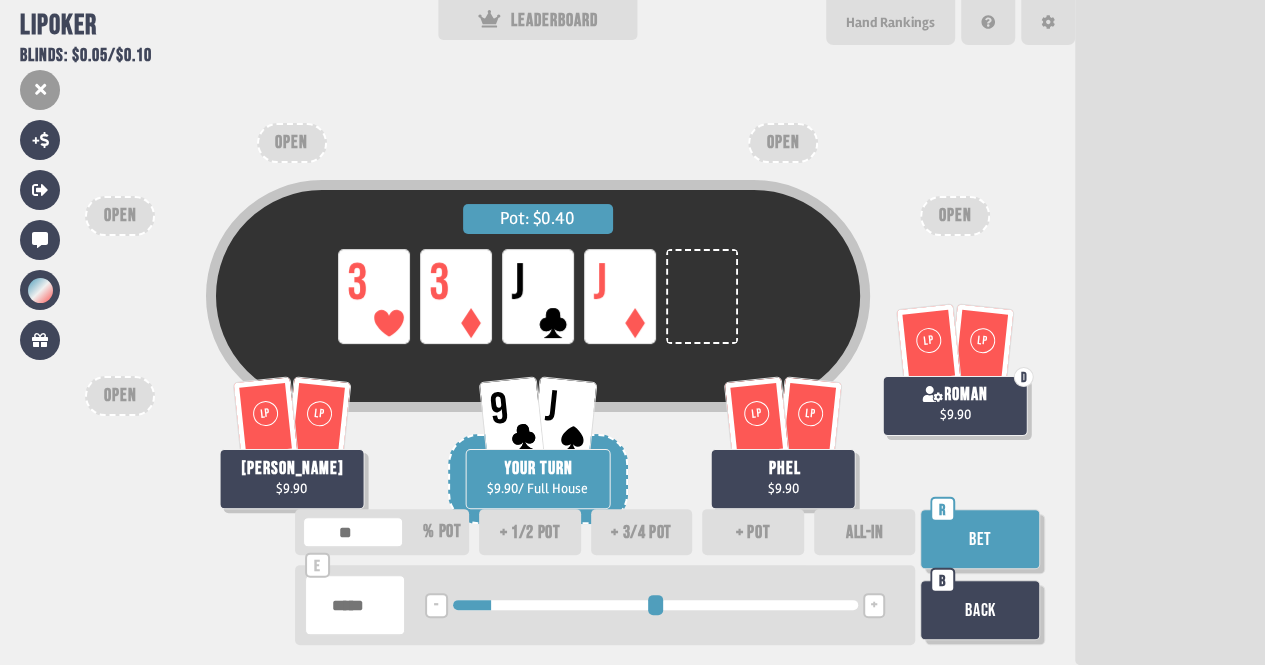 type on "***" 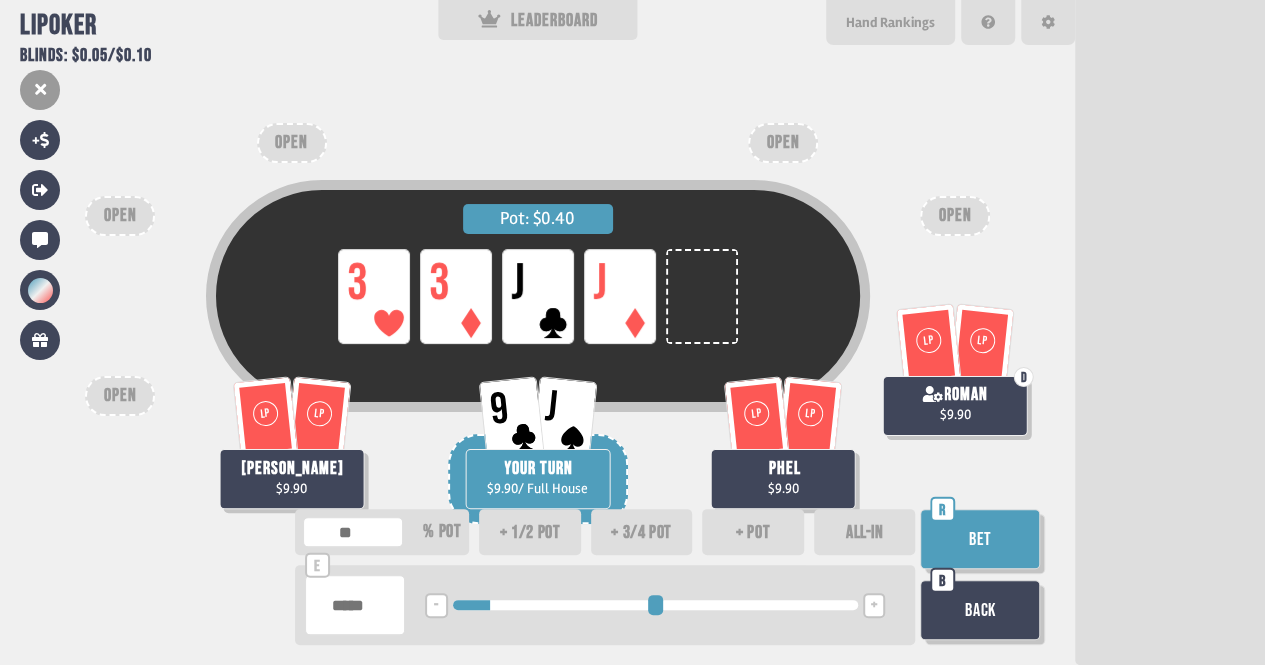 type on "***" 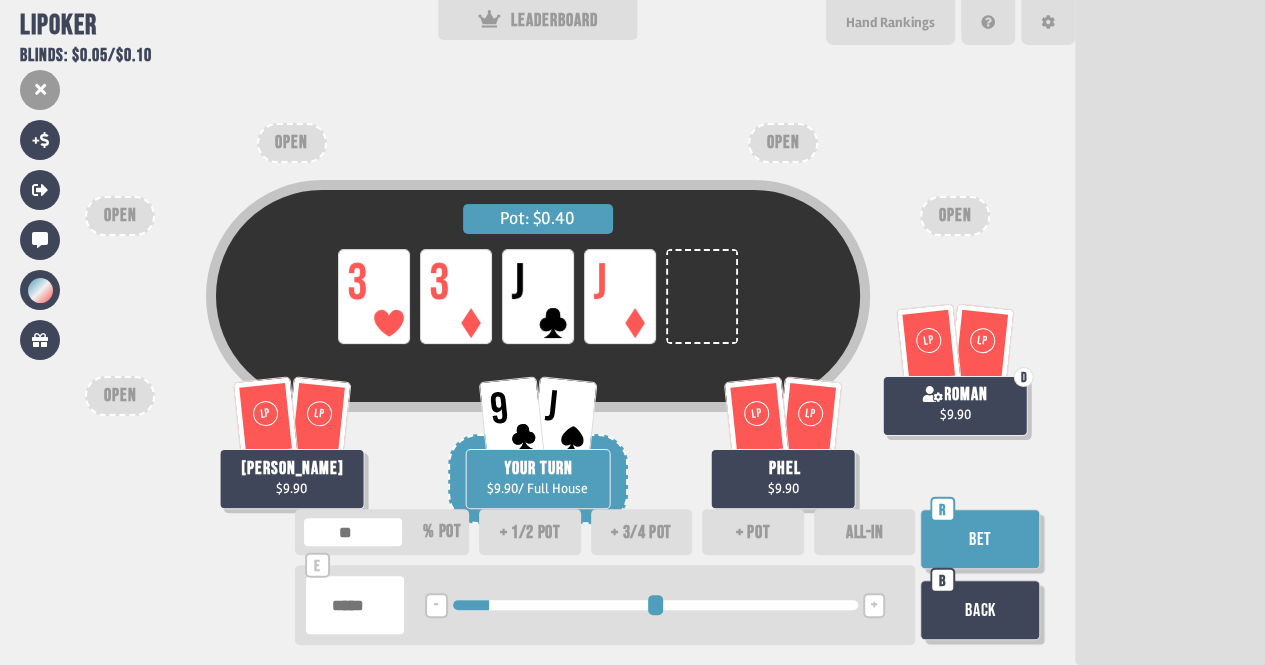 type on "***" 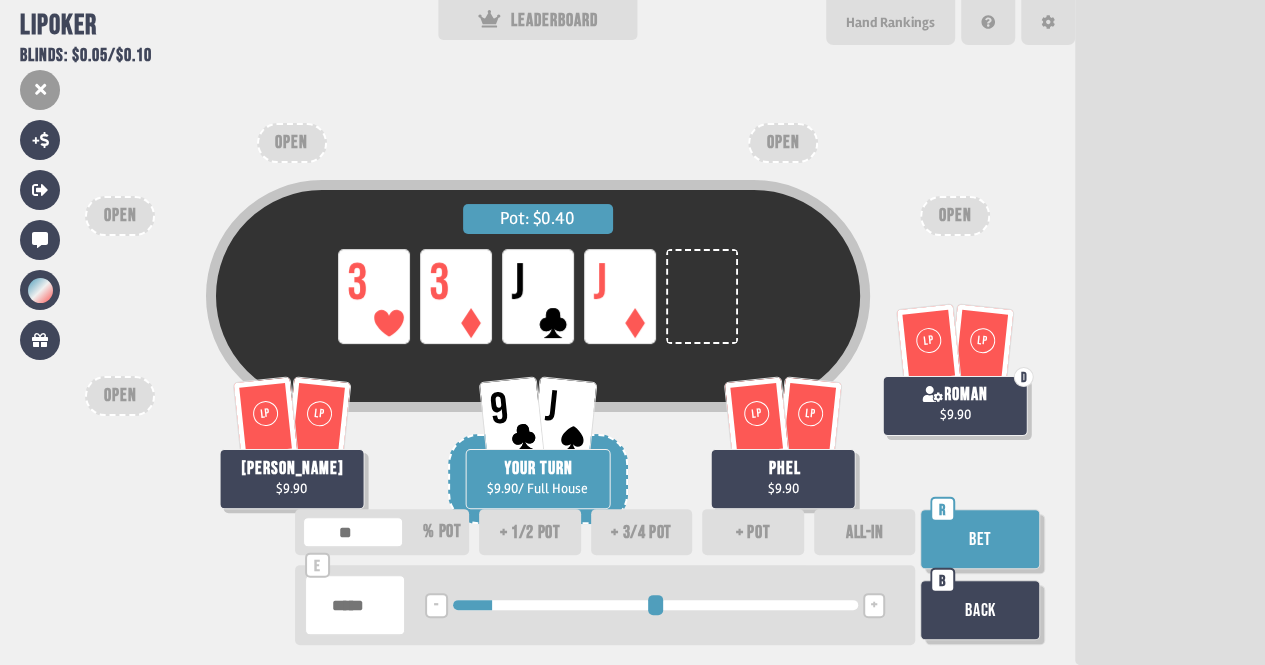 type on "***" 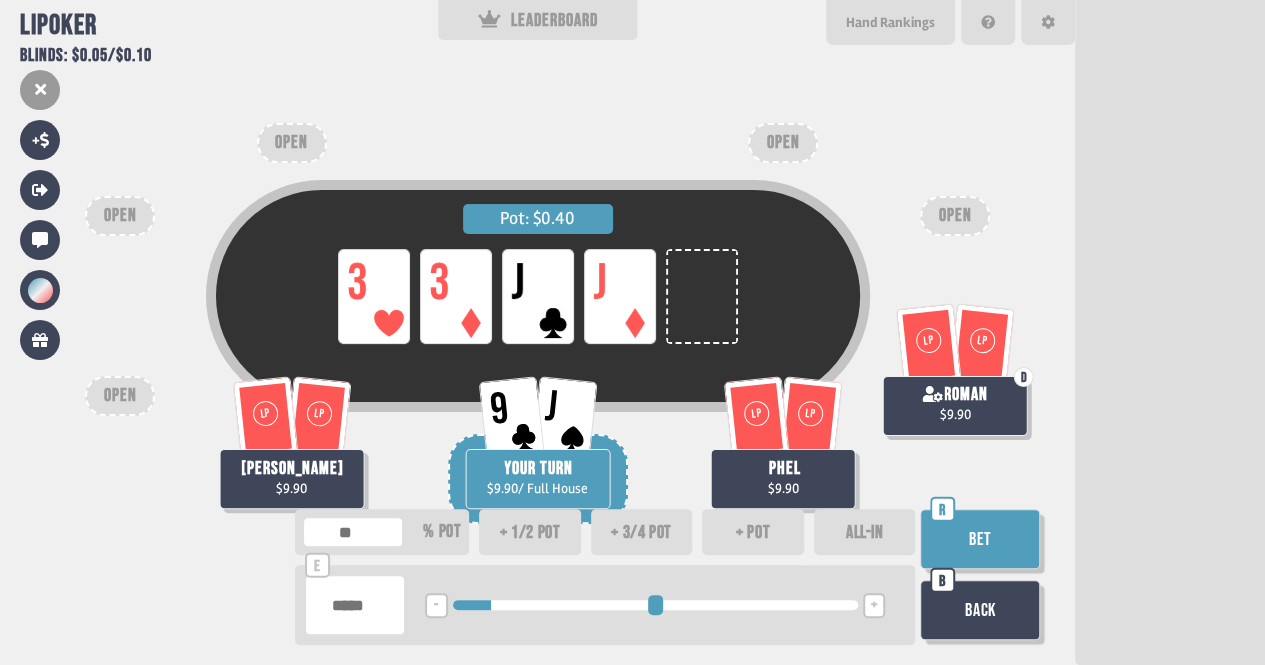 type on "***" 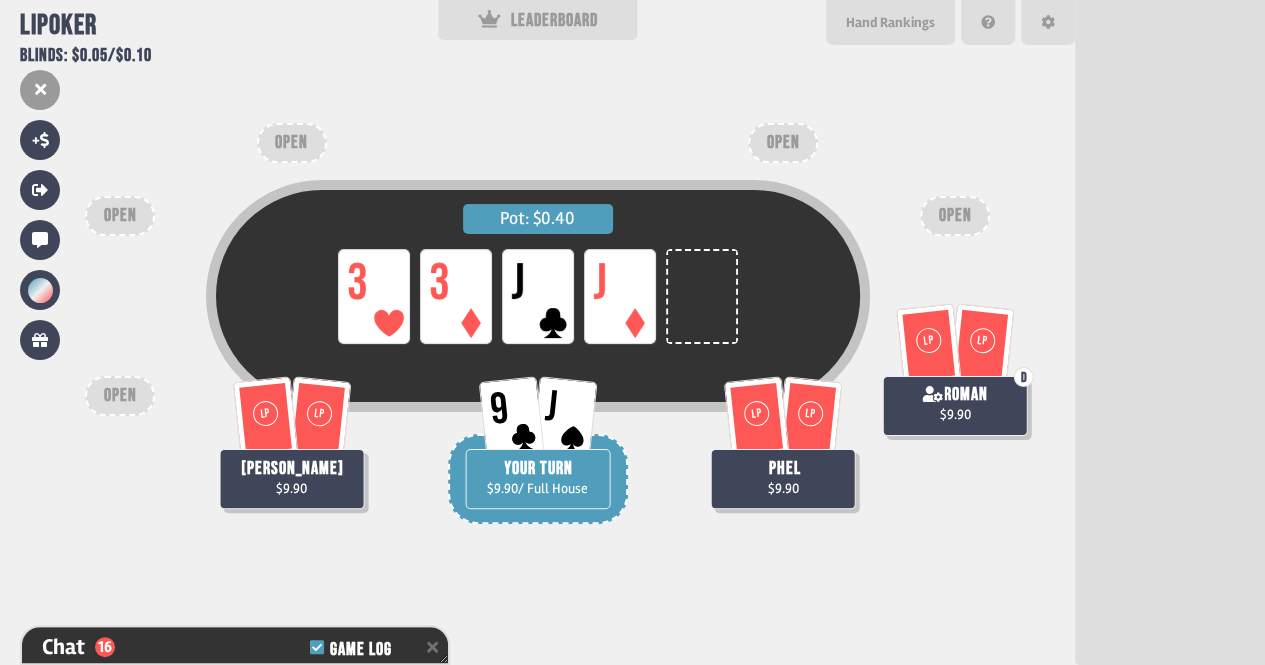 scroll, scrollTop: 817, scrollLeft: 0, axis: vertical 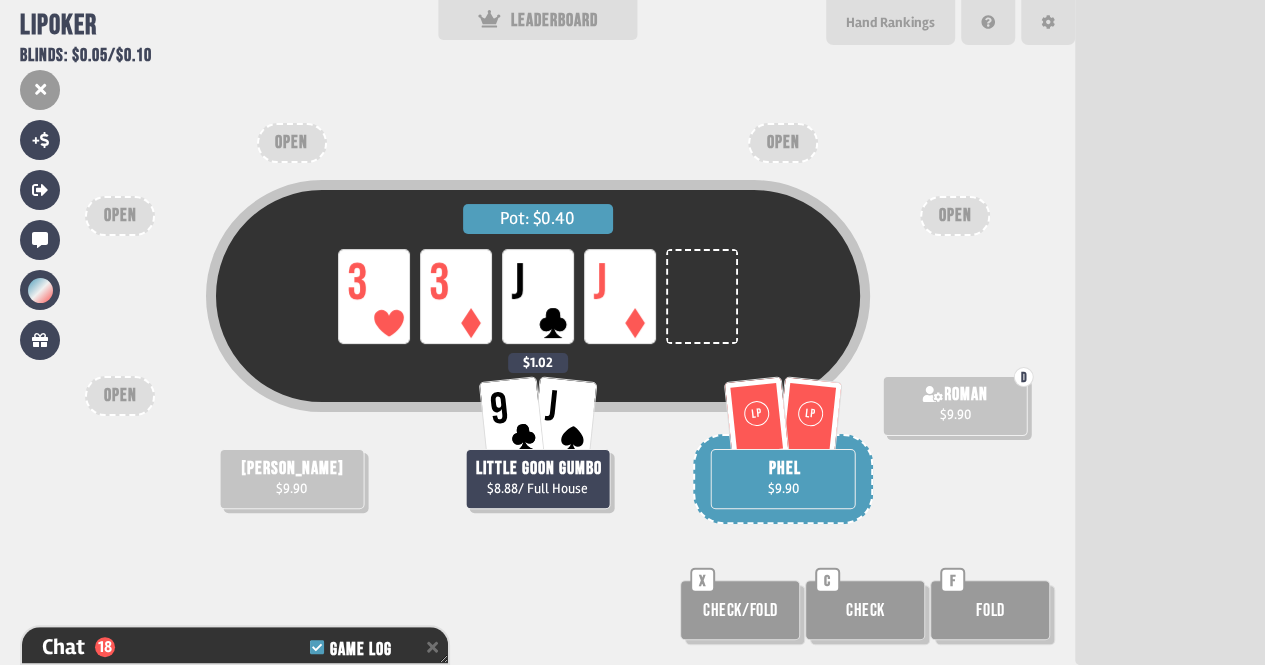 click on "Pot: $0.40   LP 3 LP 3 LP J LP [PERSON_NAME] $9.90  [PERSON_NAME] $9.90  9 J little goon gumbo $8.88   / Full House $1.02  LP LP phel $9.90  OPEN OPEN OPEN OPEN OPEN Check/Fold X Check C Fold F" at bounding box center [537, 332] 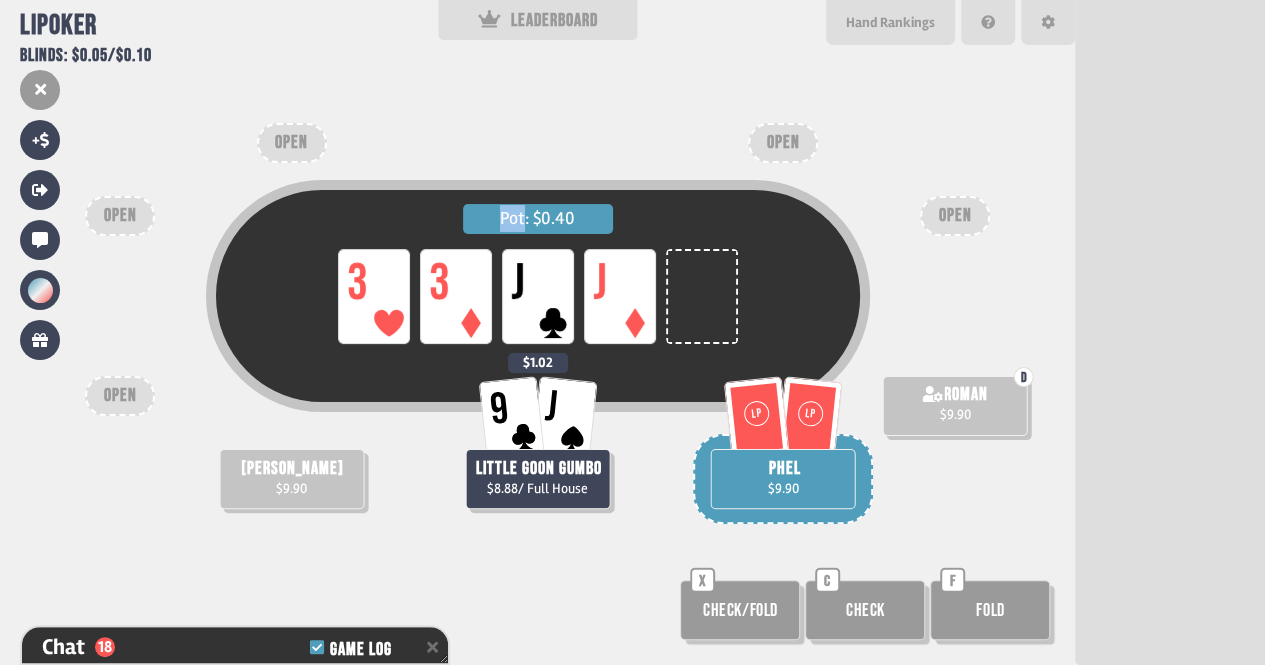 click on "Pot: $0.40   LP 3 LP 3 LP J LP [PERSON_NAME] $9.90  [PERSON_NAME] $9.90  9 J little goon gumbo $8.88   / Full House $1.02  LP LP phel $9.90  OPEN OPEN OPEN OPEN OPEN Check/Fold X Check C Fold F" at bounding box center [537, 332] 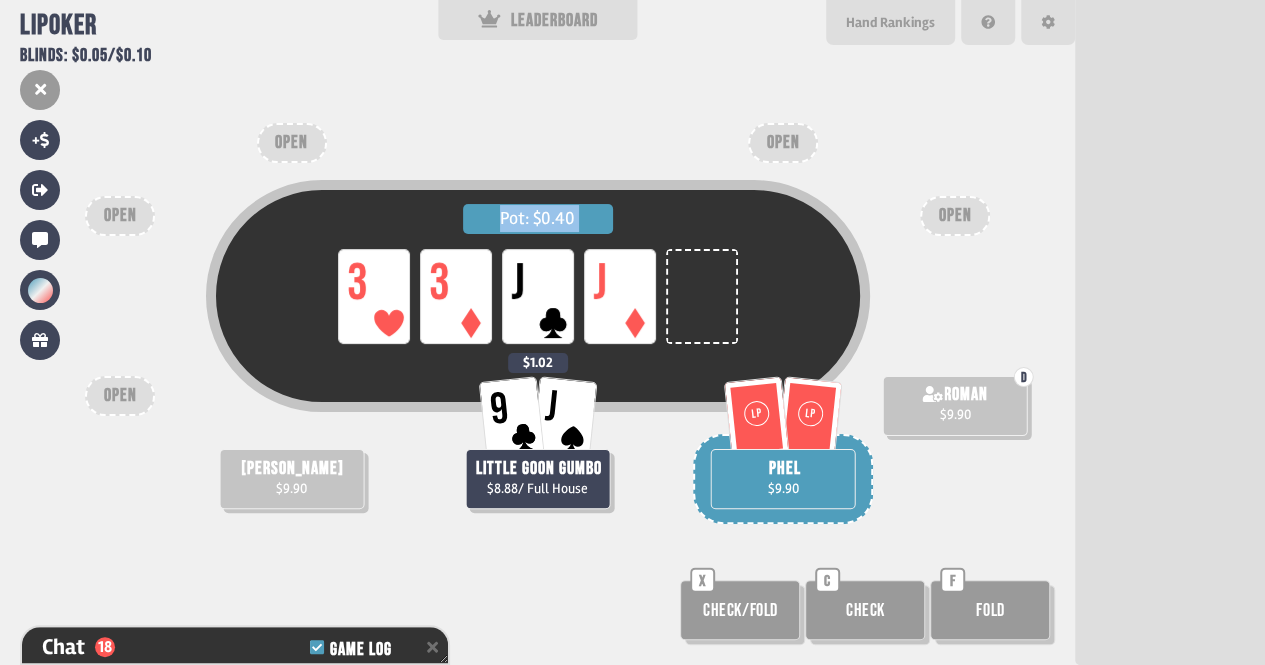 click on "Pot: $0.40   LP 3 LP 3 LP J LP [PERSON_NAME] $9.90  [PERSON_NAME] $9.90  9 J little goon gumbo $8.88   / Full House $1.02  LP LP phel $9.90  OPEN OPEN OPEN OPEN OPEN Check/Fold X Check C Fold F" at bounding box center (537, 332) 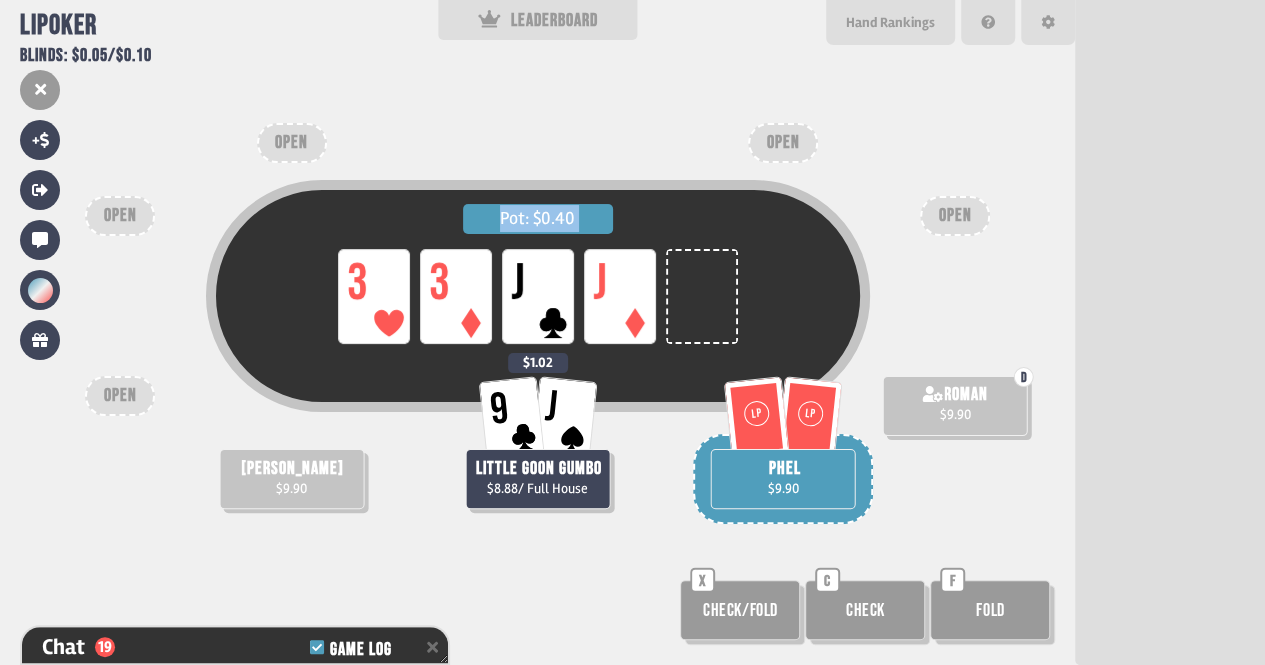 click on "Pot: $0.40   LP 3 LP 3 LP J LP [PERSON_NAME] $9.90  [PERSON_NAME] $9.90  9 J little goon gumbo $8.88   / Full House $1.02  LP LP phel $9.90  OPEN OPEN OPEN OPEN OPEN Check/Fold X Check C Fold F" at bounding box center (537, 332) 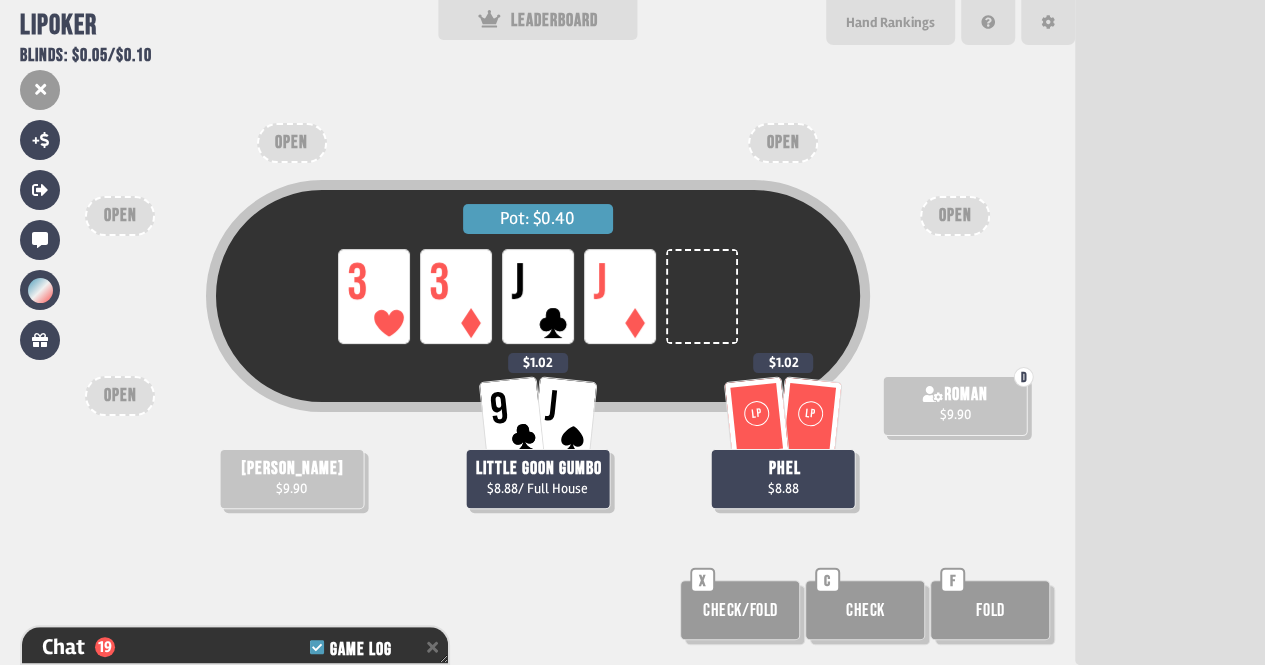 click on "Pot: $0.40   LP 3 LP 3 LP J LP J" at bounding box center (538, 296) 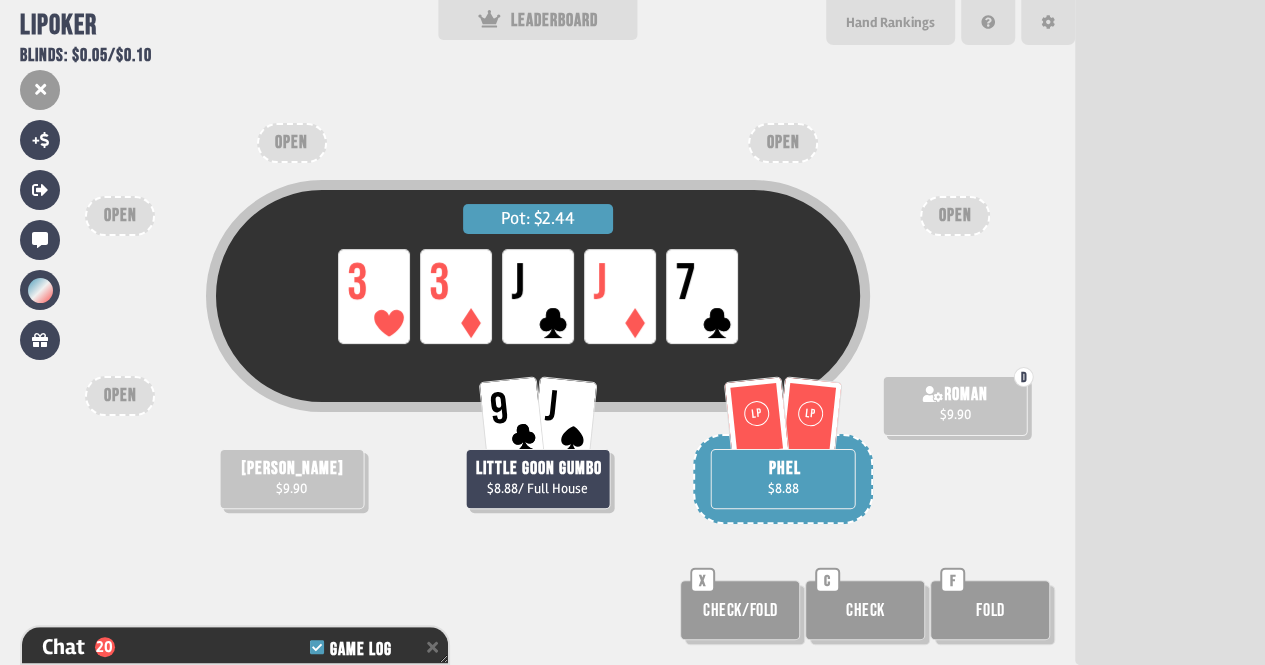 click on "Pot: $2.44   LP 3 LP 3 LP J LP J LP 7 D roman $9.90  [PERSON_NAME] $9.90  9 J little goon gumbo $8.88   / Full House LP LP phel $8.88  OPEN OPEN OPEN OPEN OPEN Check/Fold X Check C Fold F" at bounding box center (537, 332) 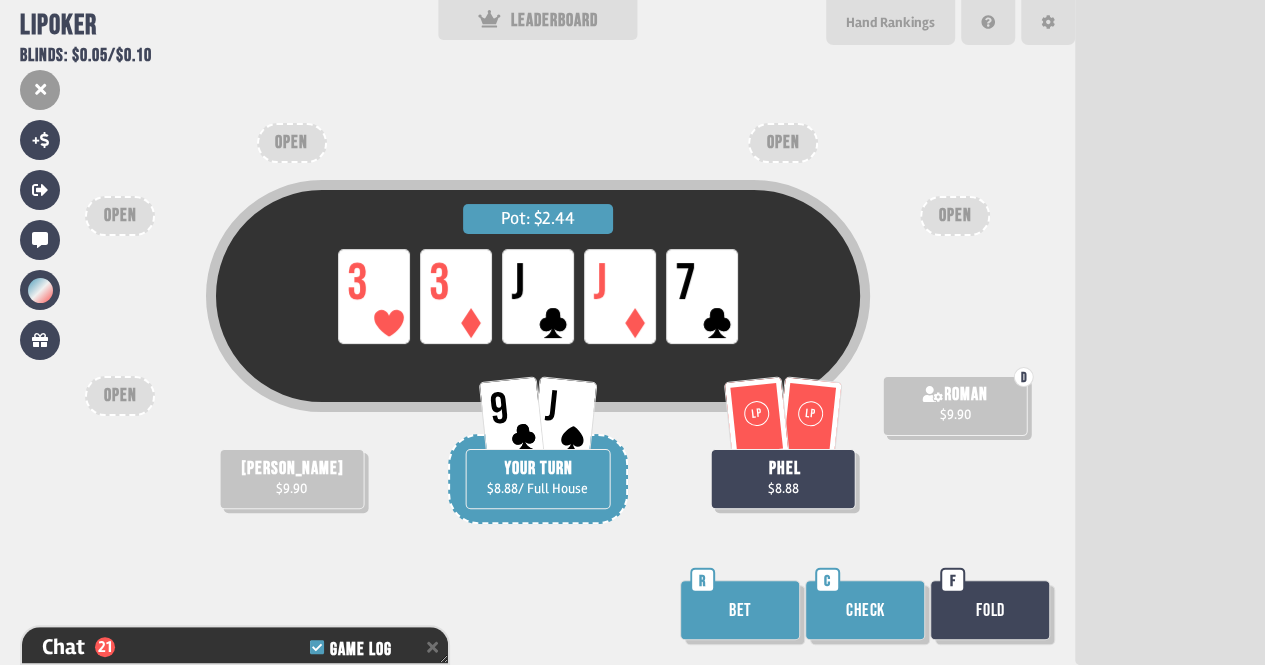 click on "Check" at bounding box center (865, 610) 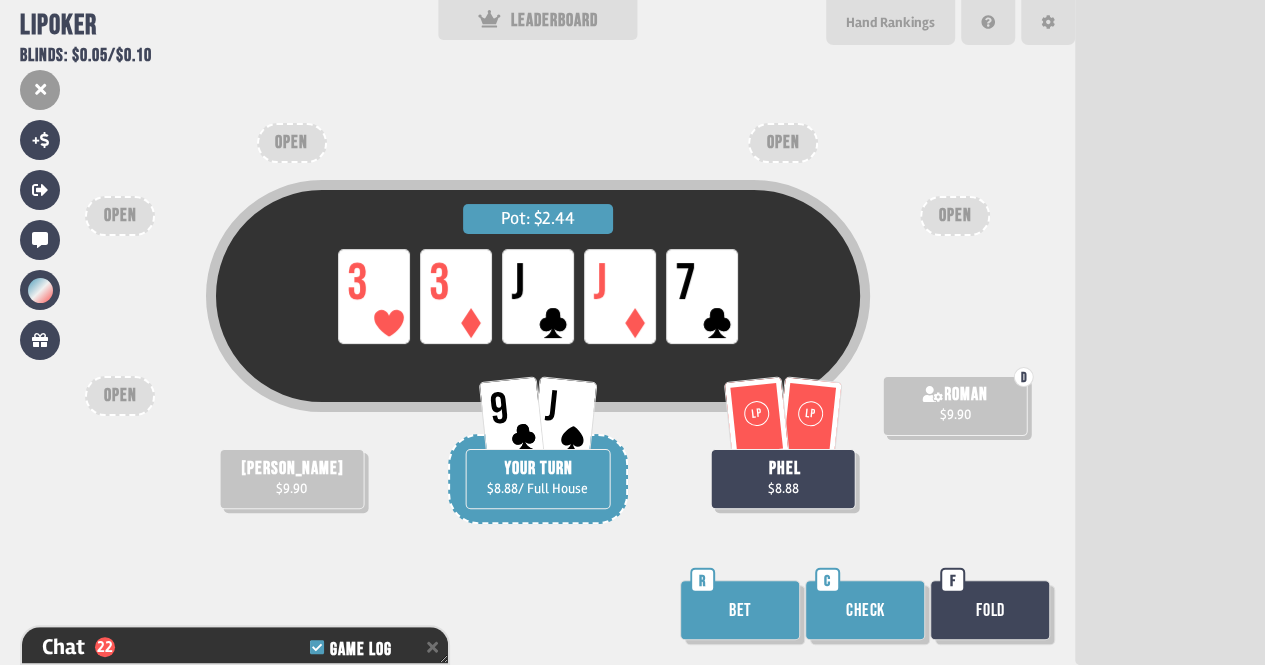 click on "Check" at bounding box center (865, 610) 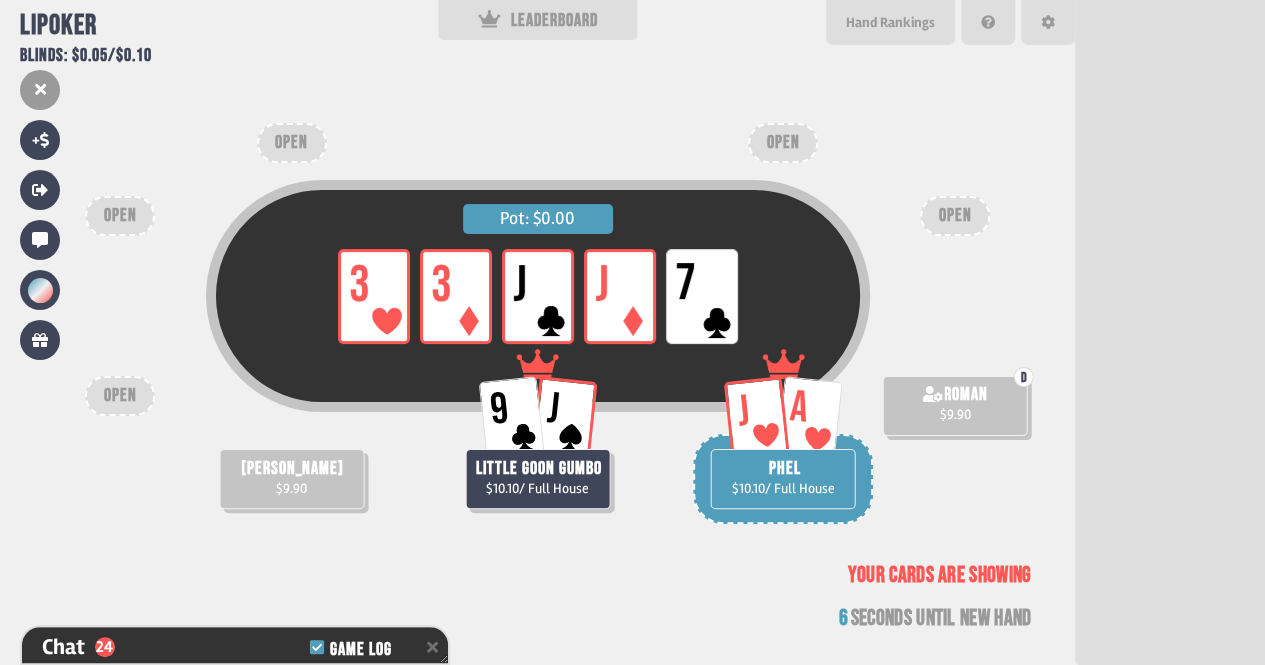 click on "Your cards are showing" at bounding box center [940, 575] 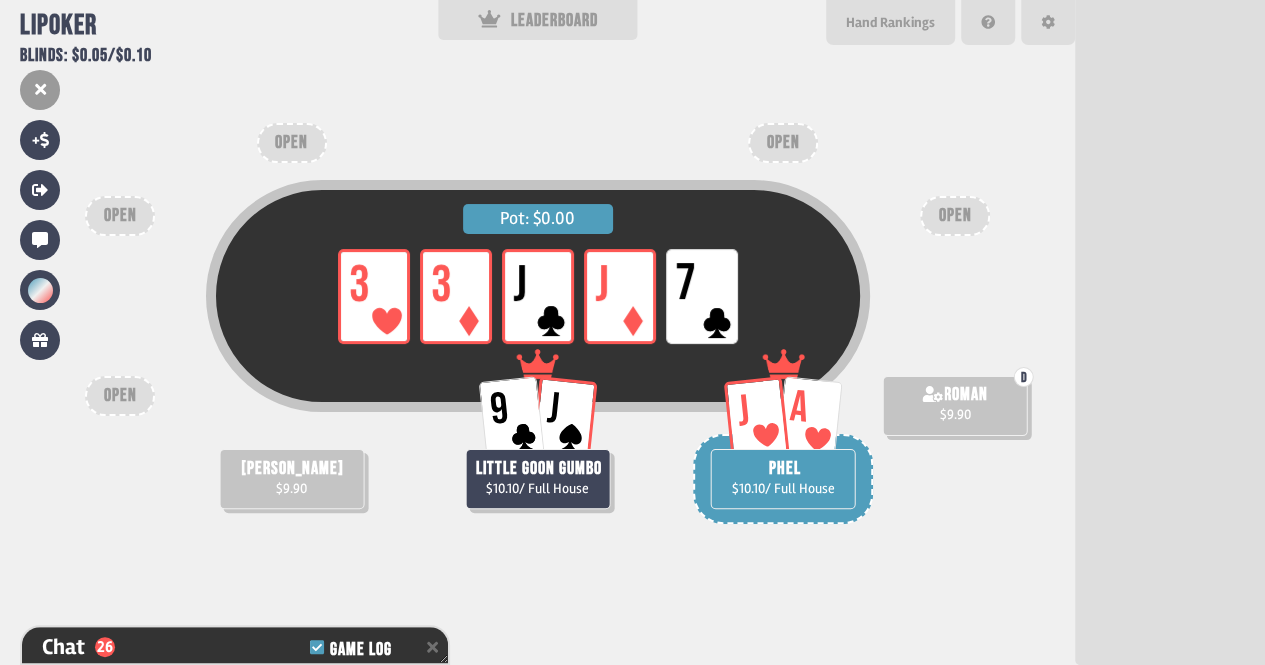 click on "Pot: $0.00   LP 3 LP 3 LP J LP J LP 7 [PERSON_NAME] $10.10   / Full House D roman $9.90  [PERSON_NAME] $9.90  9 J little goon gumbo $10.10   / Full House OPEN OPEN OPEN OPEN OPEN" at bounding box center (537, 332) 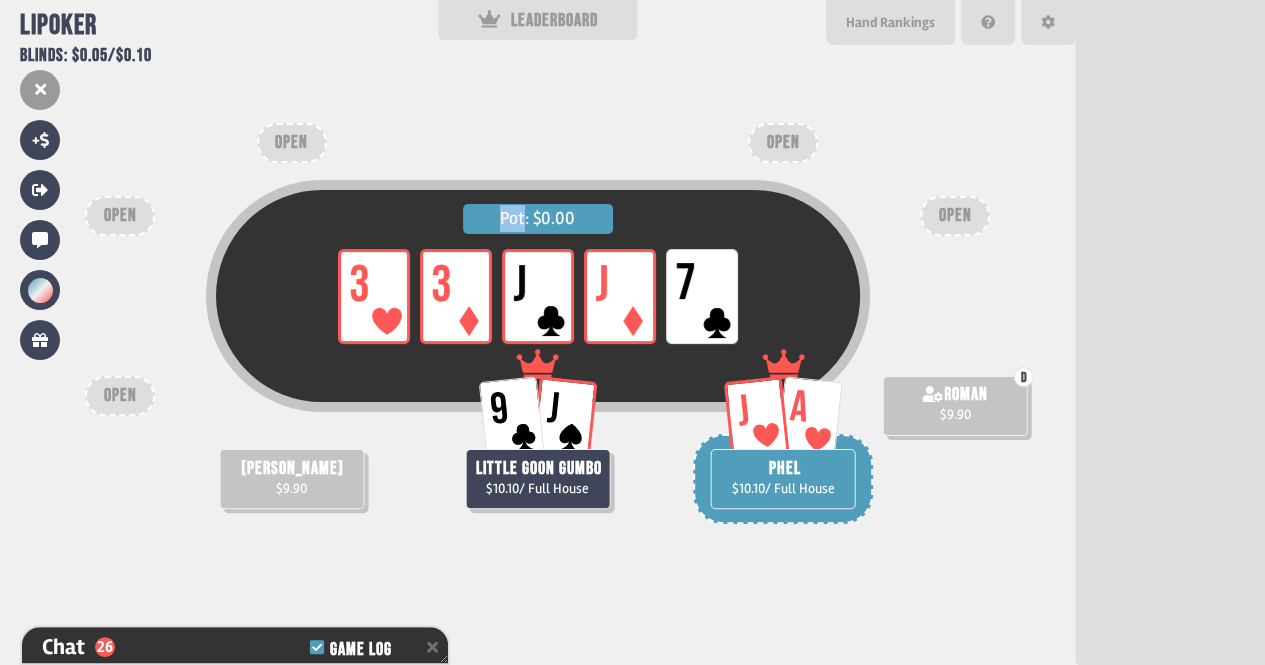click on "Pot: $0.00   LP 3 LP 3 LP J LP J LP 7 [PERSON_NAME] $10.10   / Full House D roman $9.90  [PERSON_NAME] $9.90  9 J little goon gumbo $10.10   / Full House OPEN OPEN OPEN OPEN OPEN" at bounding box center (537, 332) 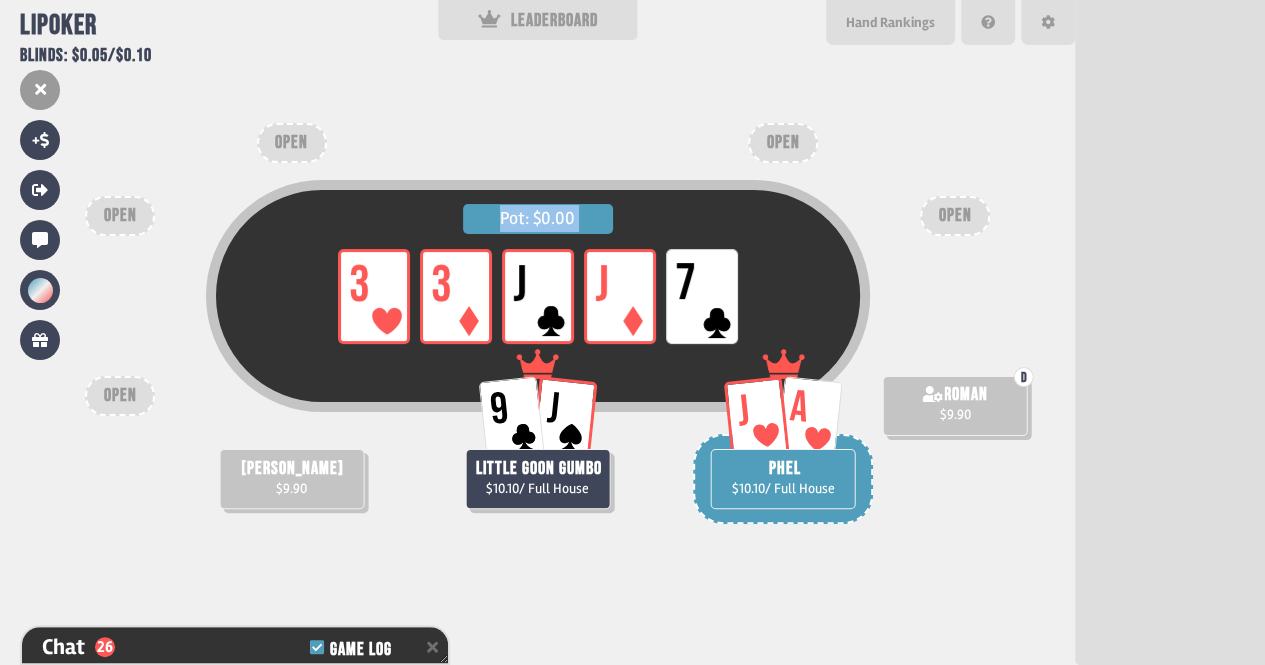 click on "Pot: $0.00   LP 3 LP 3 LP J LP J LP 7 [PERSON_NAME] $10.10   / Full House D roman $9.90  [PERSON_NAME] $9.90  9 J little goon gumbo $10.10   / Full House OPEN OPEN OPEN OPEN OPEN" at bounding box center [537, 332] 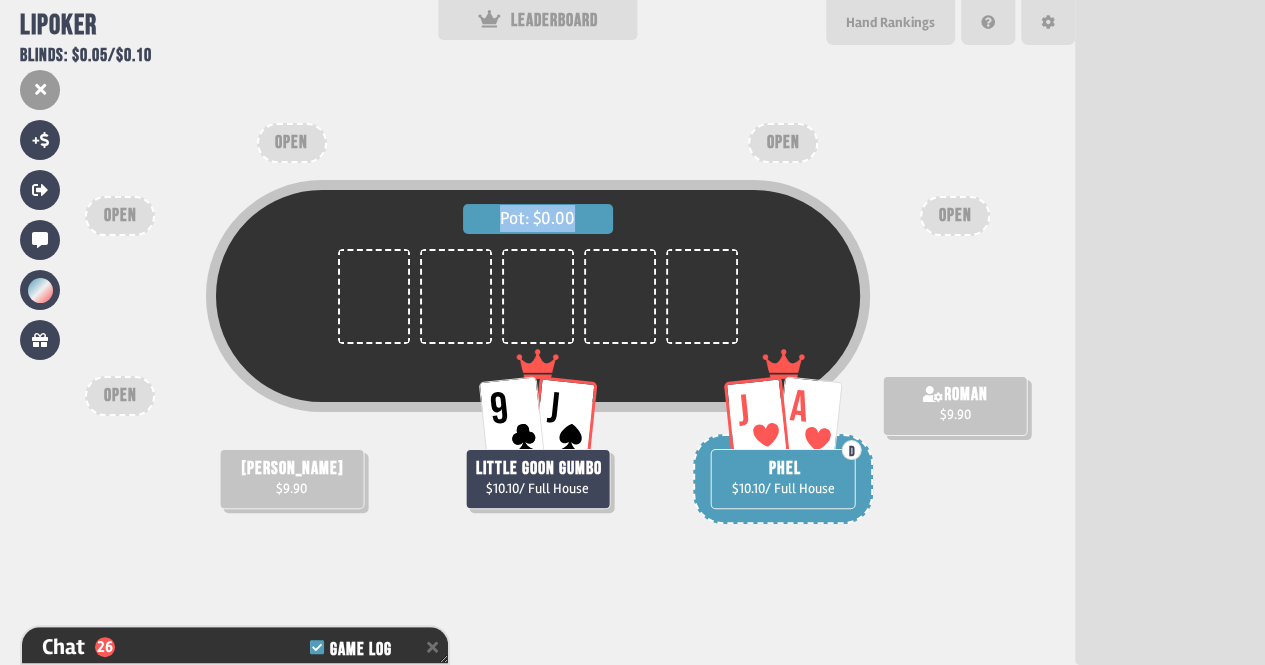 click on "Pot: $0.00   J A D phel $10.10   / Full House roman $9.90  [PERSON_NAME] $9.90  9 J little goon gumbo $10.10   / Full House OPEN OPEN OPEN OPEN OPEN" at bounding box center (537, 332) 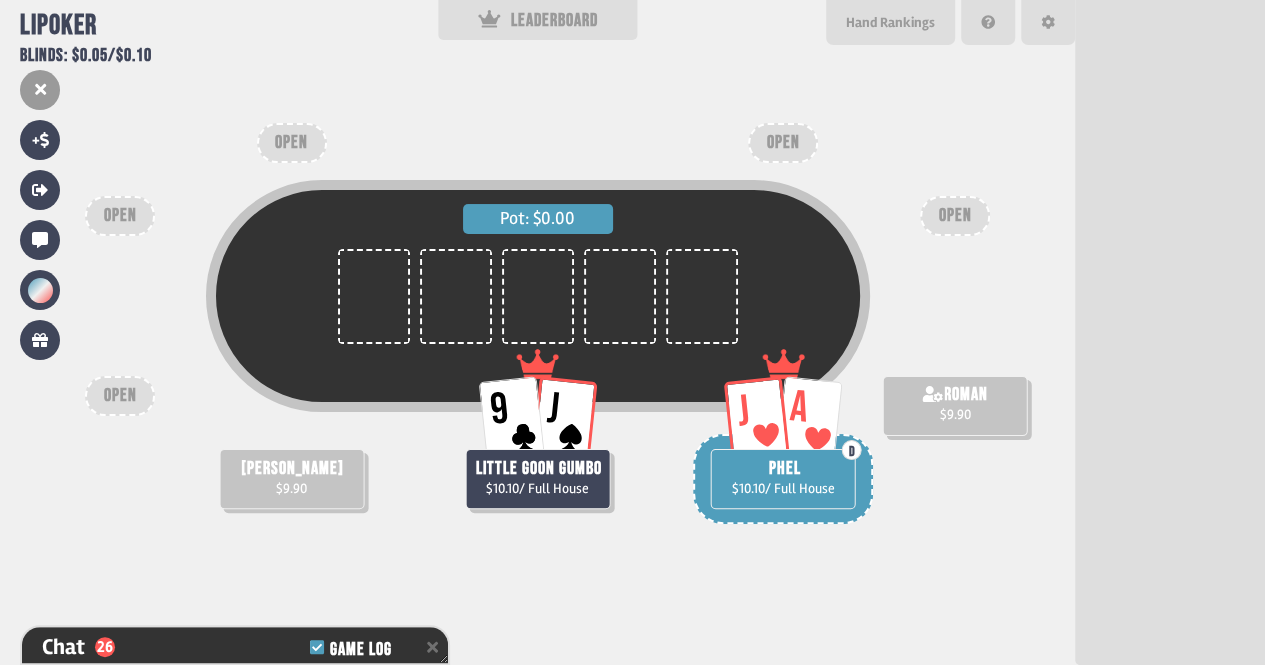 click on "Pot: $0.00   J A D phel $10.10   / Full House roman $9.90  [PERSON_NAME] $9.90  9 J little goon gumbo $10.10   / Full House OPEN OPEN OPEN OPEN OPEN" at bounding box center [537, 332] 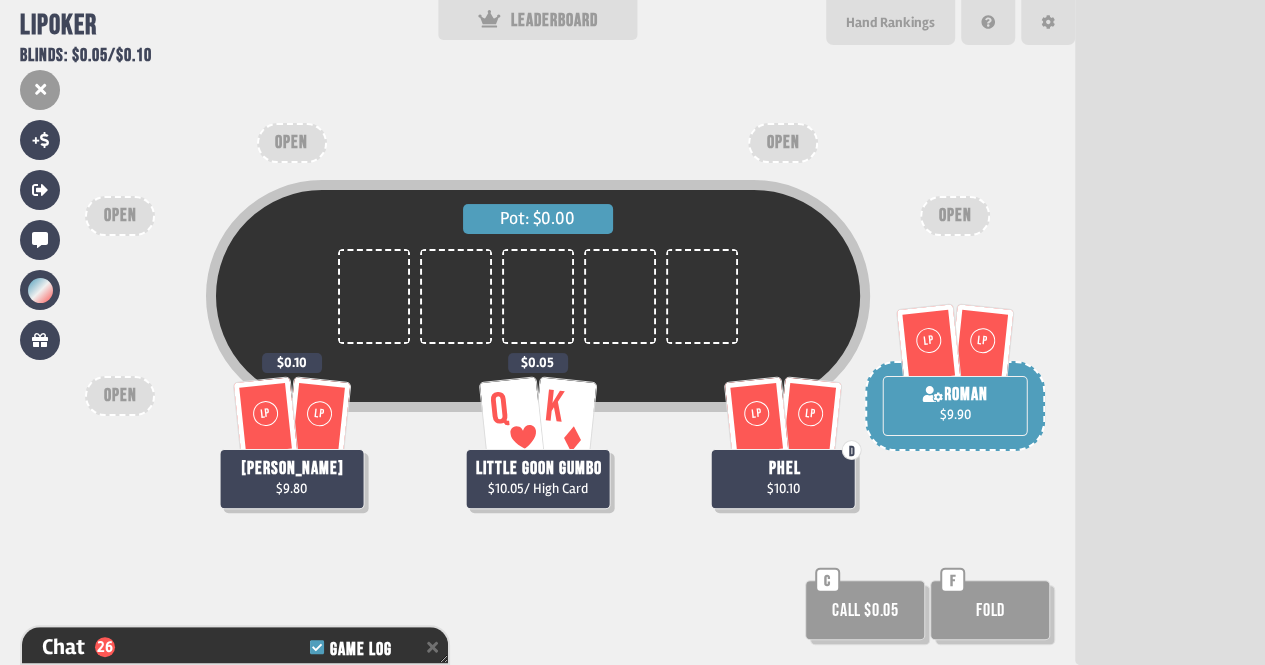 click on "Pot: $0.00   LP LP D phel $10.10  LP [PERSON_NAME] $9.90  LP LP [PERSON_NAME] $9.80  $0.10  Q K little goon gumbo $10.05   / High Card $0.05  OPEN OPEN OPEN OPEN OPEN Call $0.05 C Fold F" at bounding box center [537, 332] 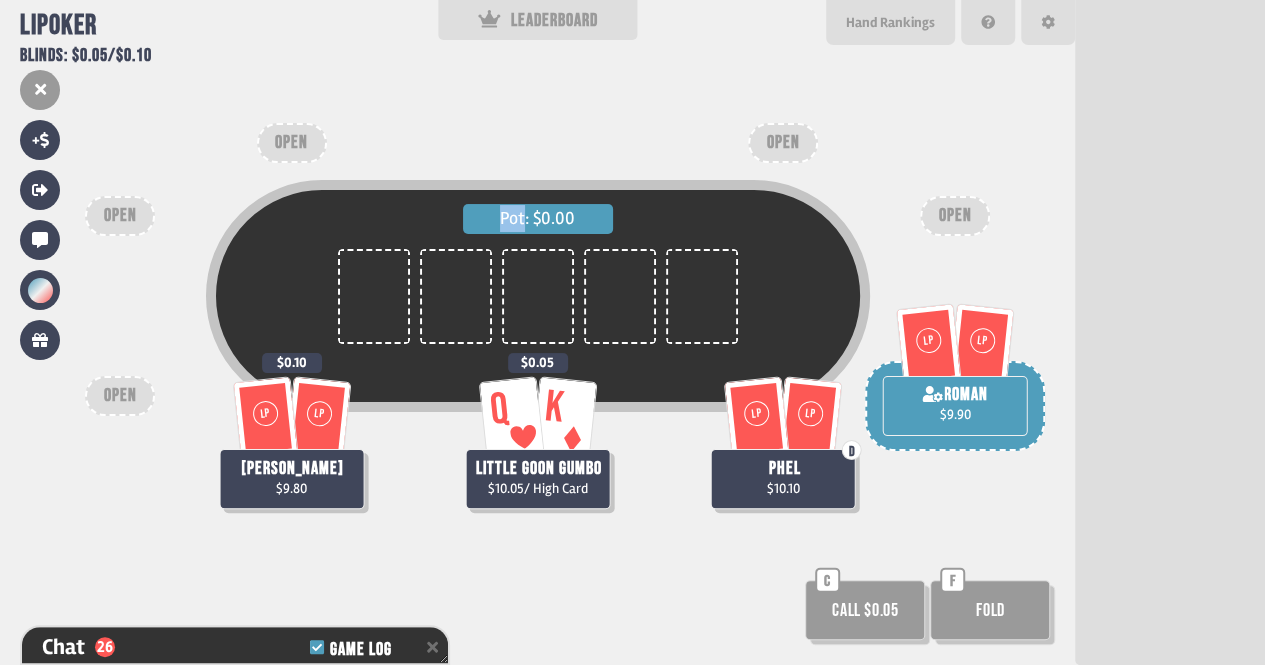click on "Pot: $0.00   LP LP D phel $10.10  LP [PERSON_NAME] $9.90  LP LP [PERSON_NAME] $9.80  $0.10  Q K little goon gumbo $10.05   / High Card $0.05  OPEN OPEN OPEN OPEN OPEN Call $0.05 C Fold F" at bounding box center [537, 332] 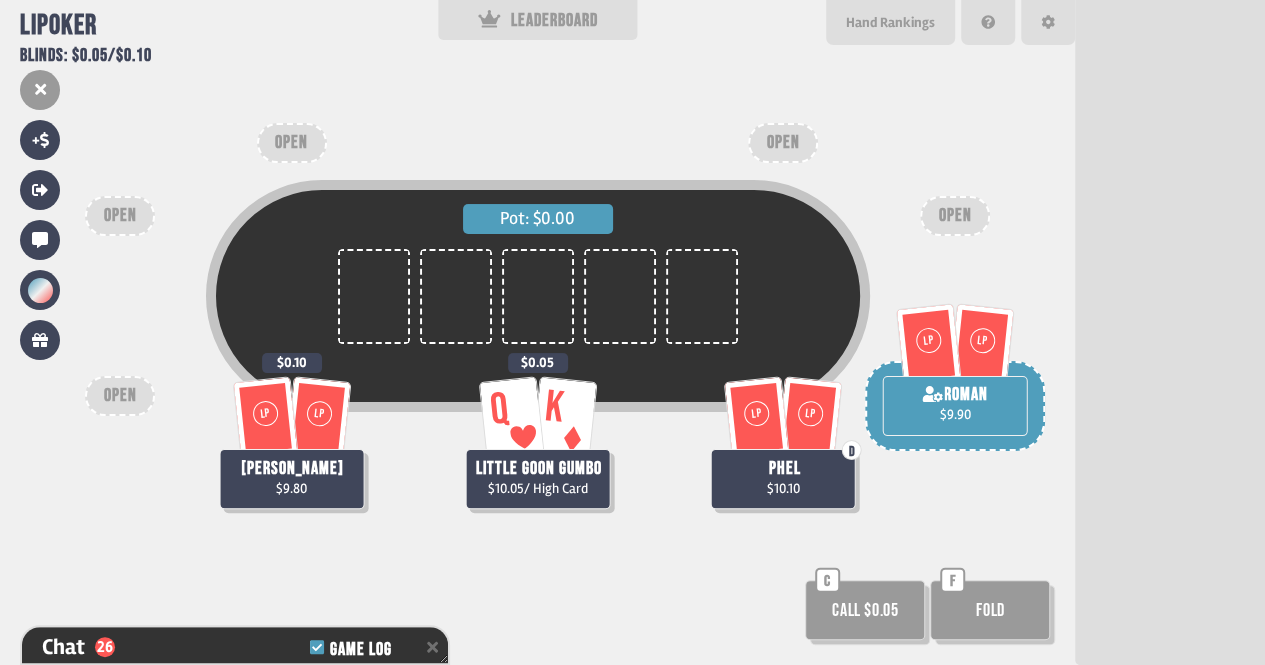 click on "Pot: $0.00   LP LP D phel $10.10  LP [PERSON_NAME] $9.90  LP LP [PERSON_NAME] $9.80  $0.10  Q K little goon gumbo $10.05   / High Card $0.05  OPEN OPEN OPEN OPEN OPEN Call $0.05 C Fold F" at bounding box center [537, 332] 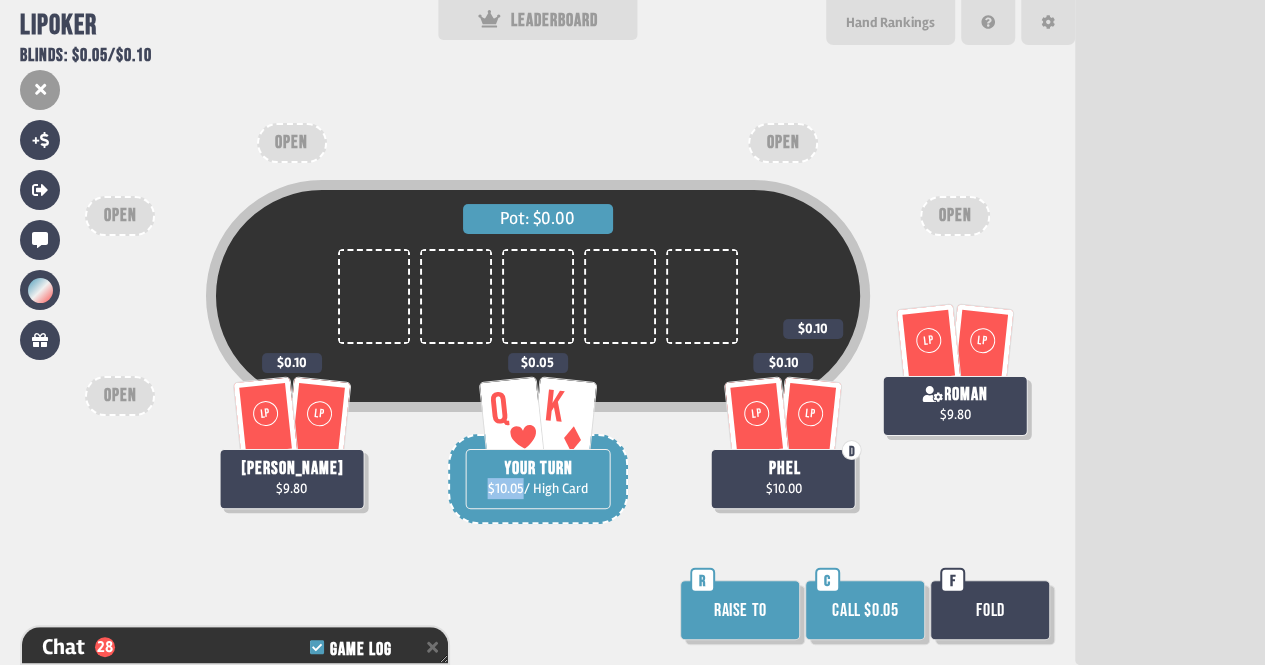 drag, startPoint x: 489, startPoint y: 483, endPoint x: 519, endPoint y: 480, distance: 30.149628 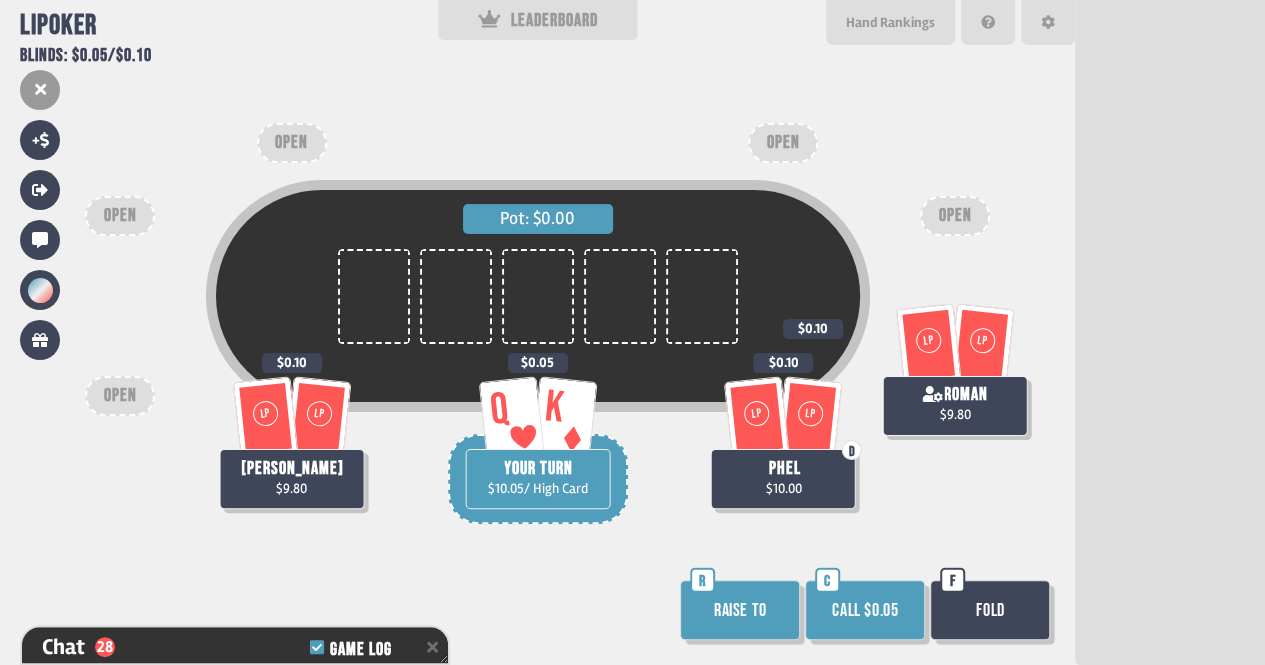 click on "Pot: $0.00   LP LP D phel $10.00  $0.10  LP [PERSON_NAME] $9.80  $0.10  LP LP [PERSON_NAME] $9.80  $0.10  Q K YOUR TURN $10.05   / High Card $0.05  OPEN OPEN OPEN OPEN OPEN Raise to R Call $0.05 C Fold F" at bounding box center [537, 332] 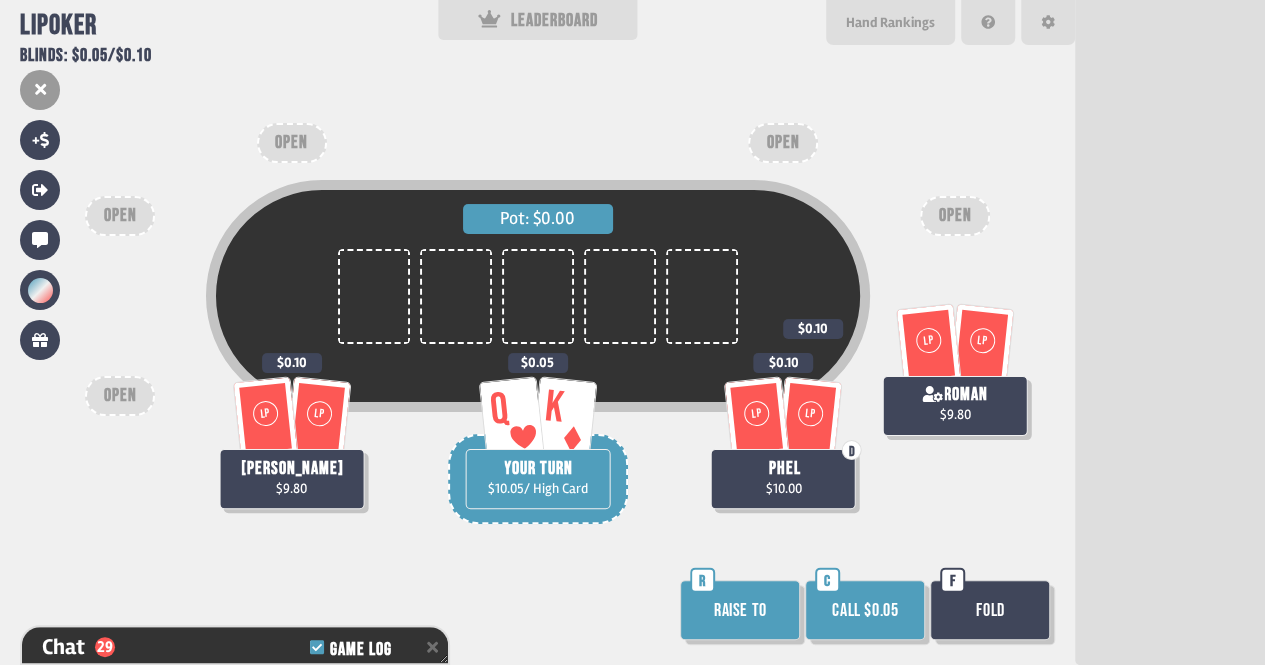 click on "Call $0.05" at bounding box center (865, 610) 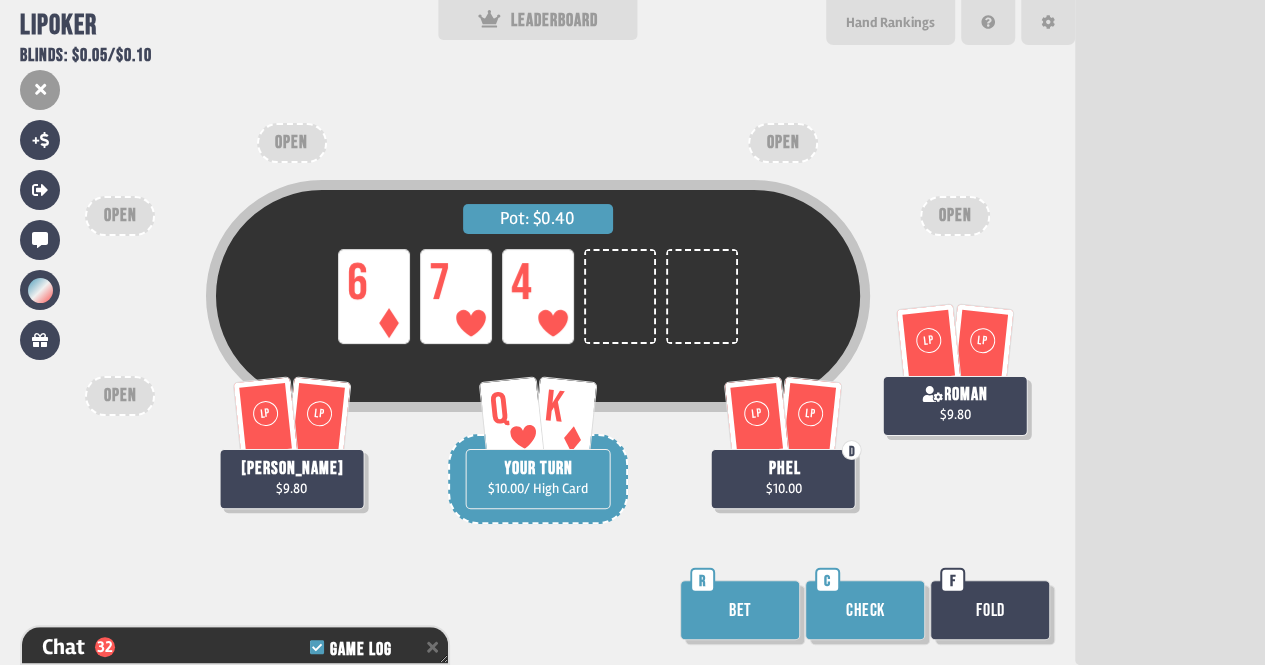 click on "Check" at bounding box center [865, 610] 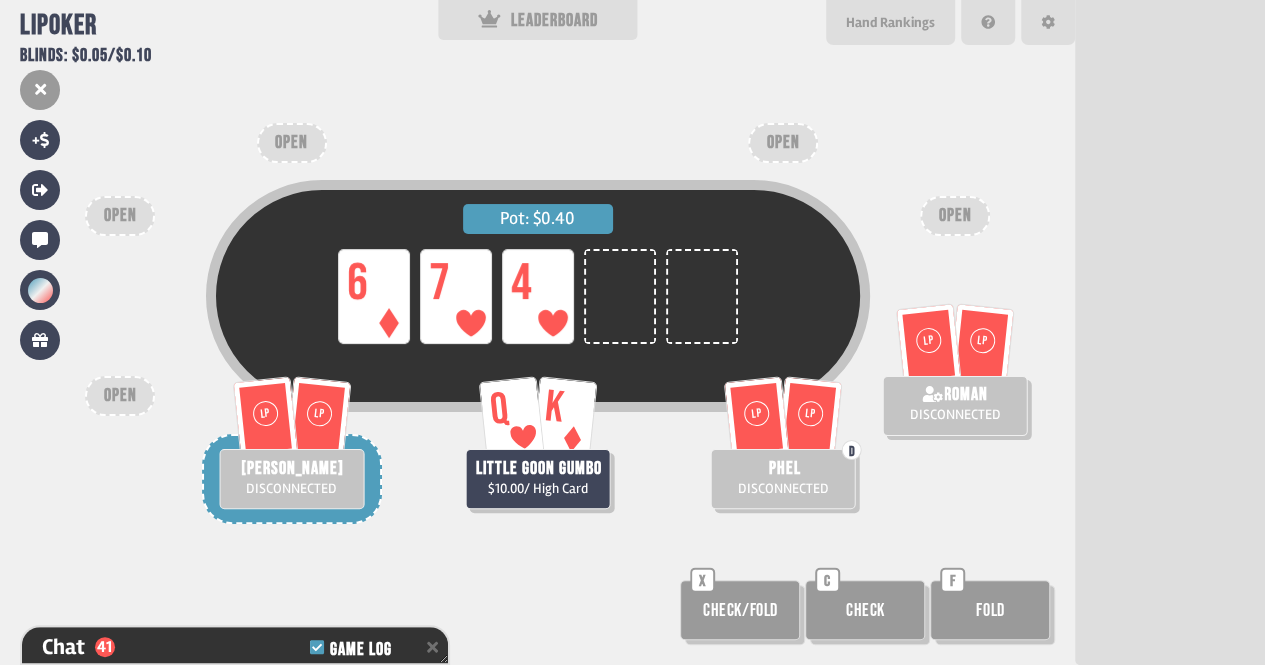 click on "Pot: $0.40   LP 6 LP 7 LP 4" at bounding box center (538, 296) 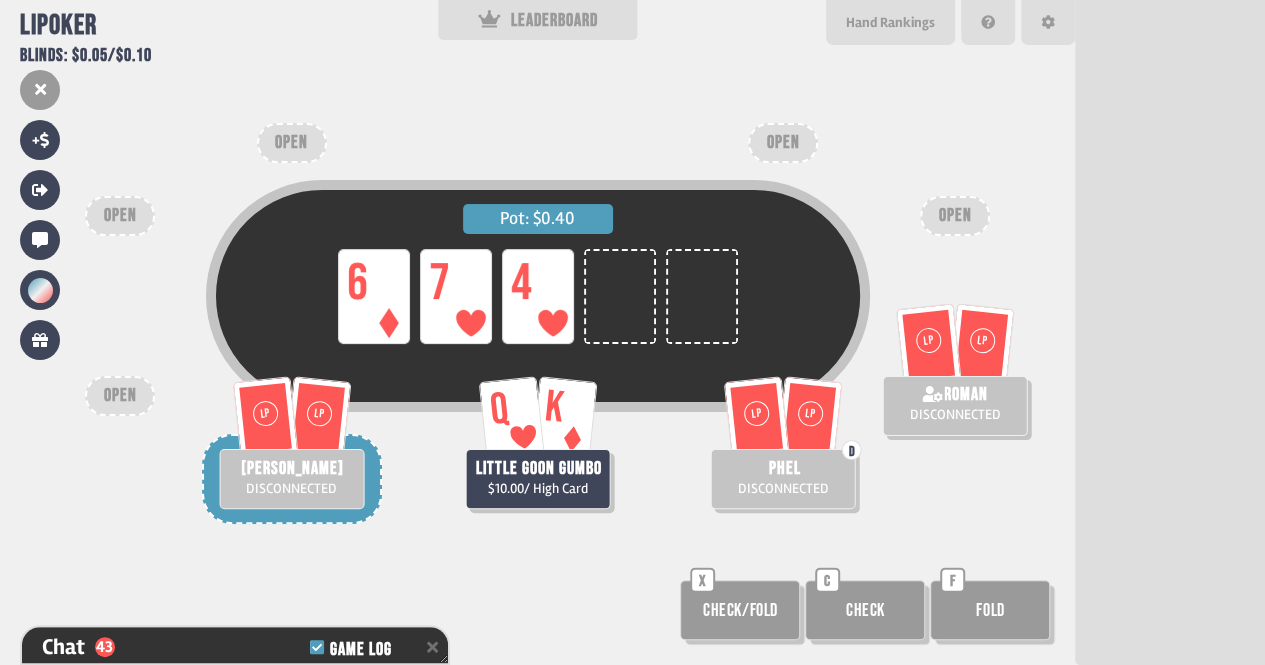click on "Pot: $0.40   LP 6 LP 7 LP 4" at bounding box center (537, 329) 